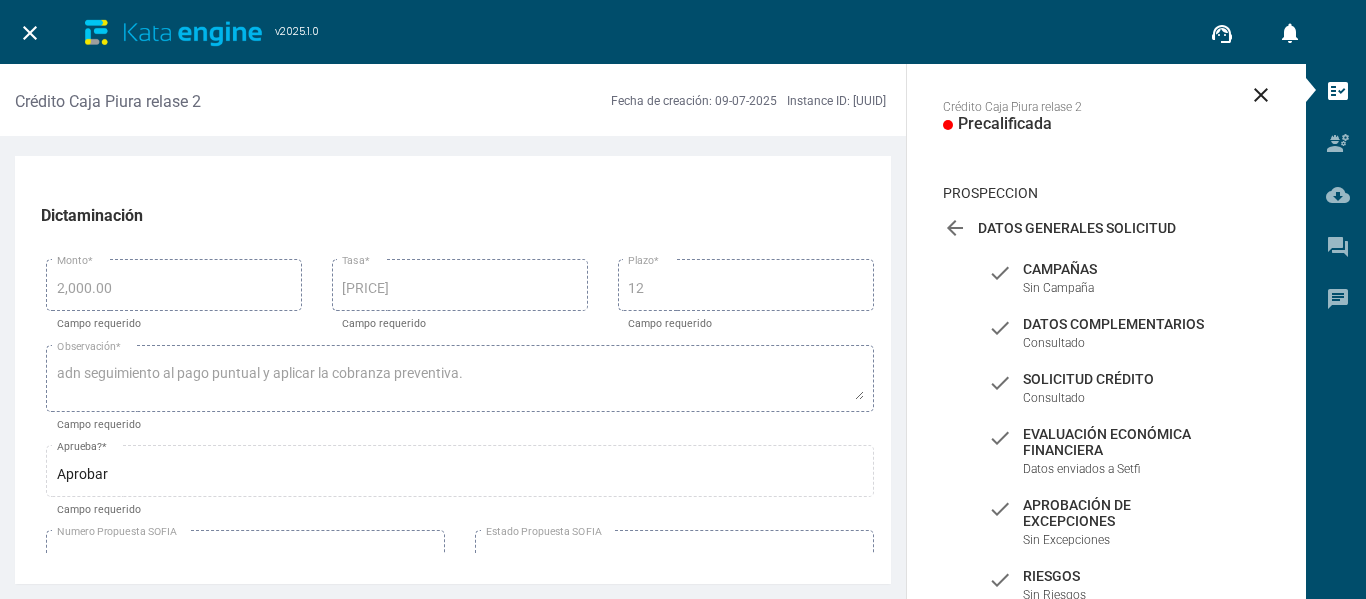 scroll, scrollTop: 0, scrollLeft: 0, axis: both 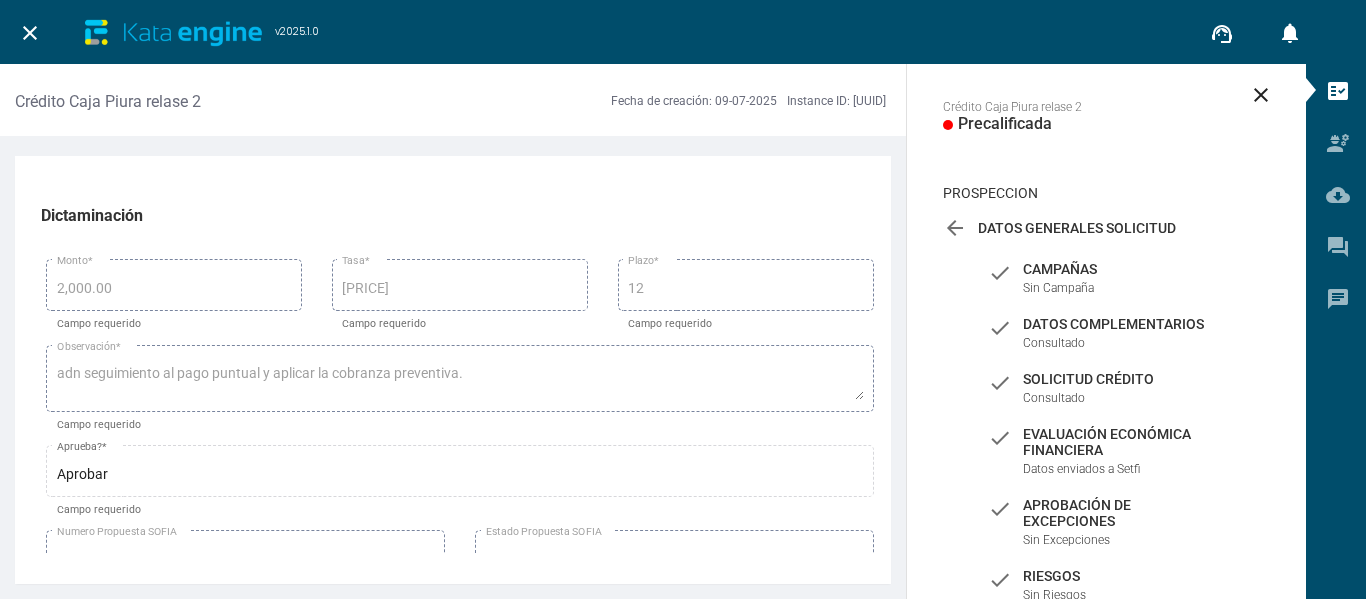 click on "close" at bounding box center (30, 33) 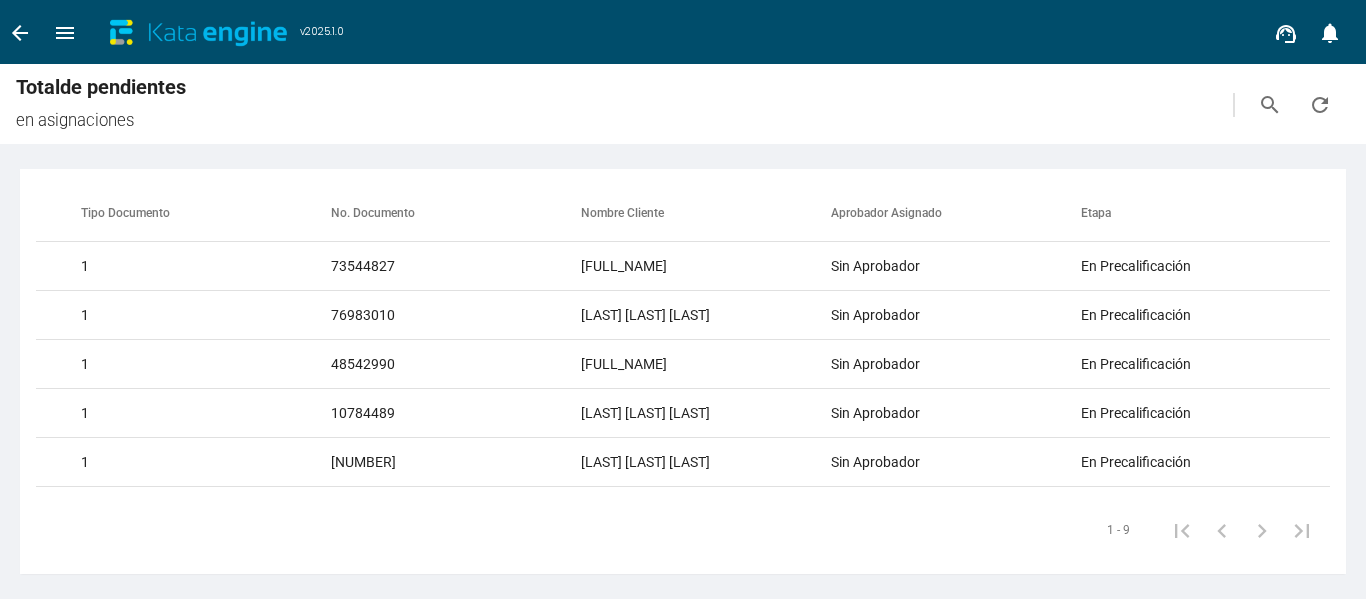scroll, scrollTop: 0, scrollLeft: 773, axis: horizontal 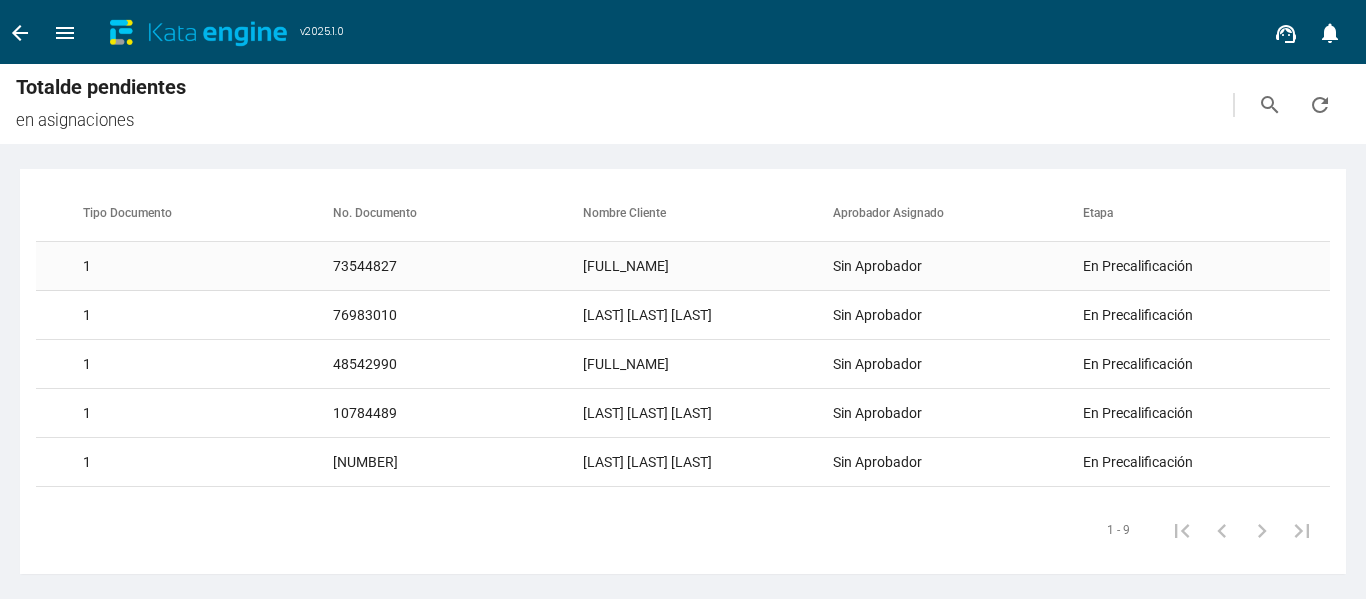 click on "[FULL_NAME]" at bounding box center [708, 266] 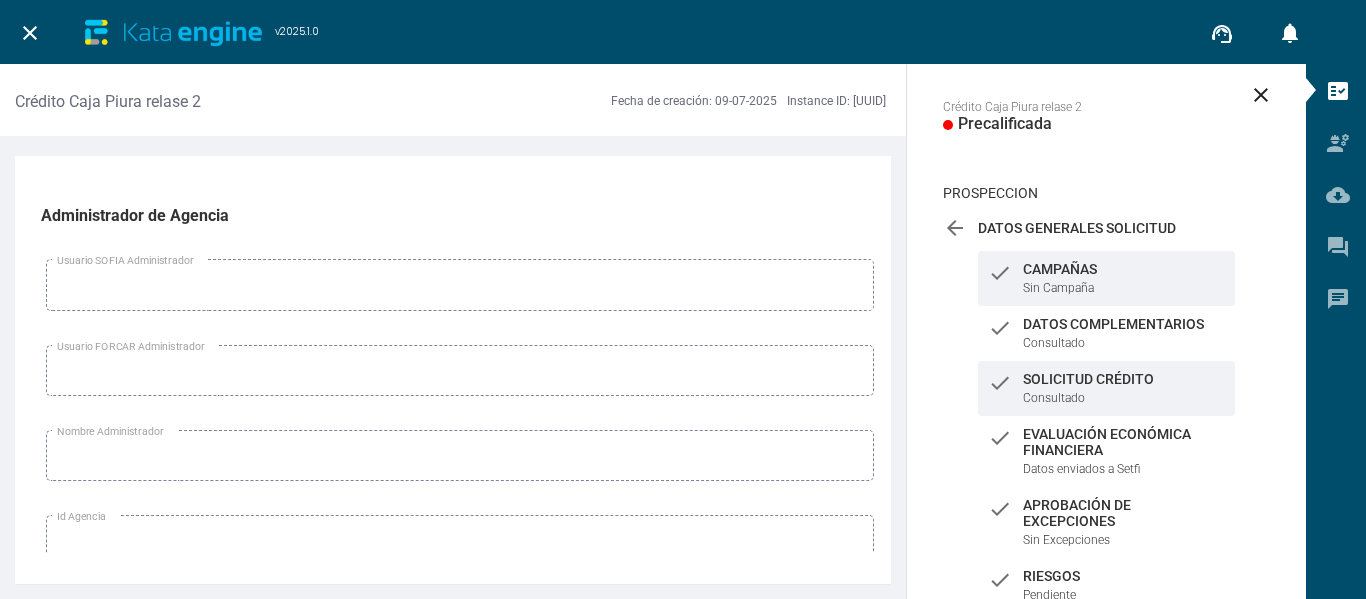 click on "check Solicitud Crédito Consultado" at bounding box center (1106, 278) 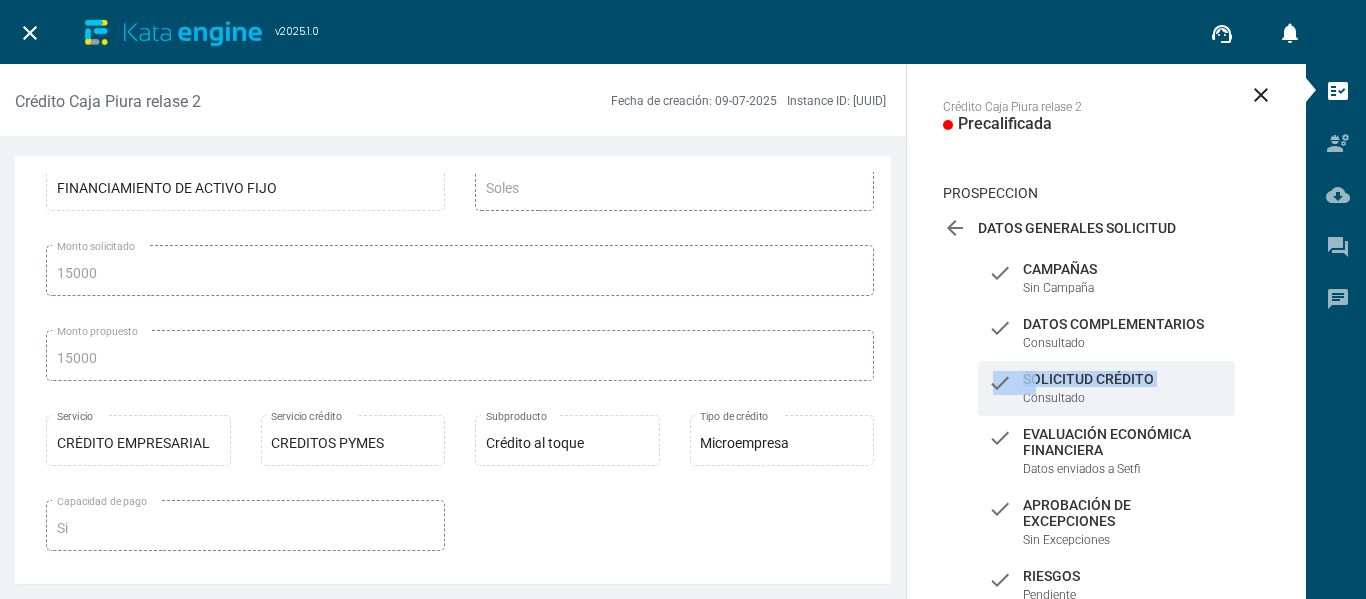 scroll, scrollTop: 0, scrollLeft: 0, axis: both 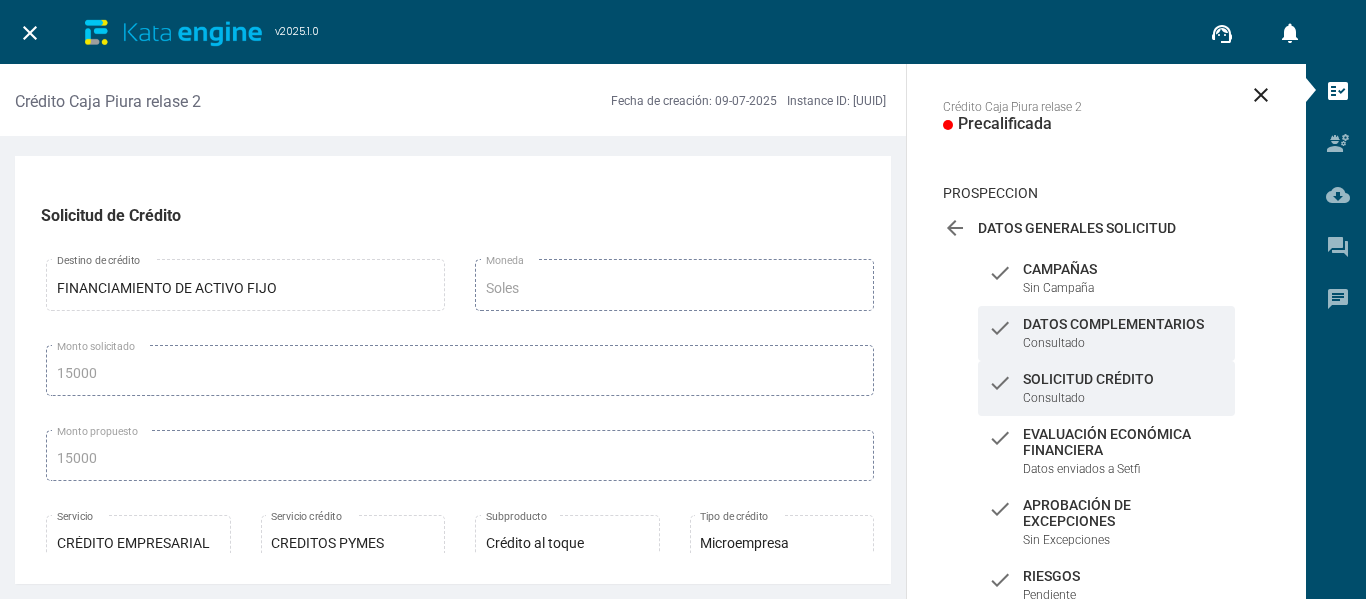 click on "Datos Complementarios" at bounding box center (1124, 269) 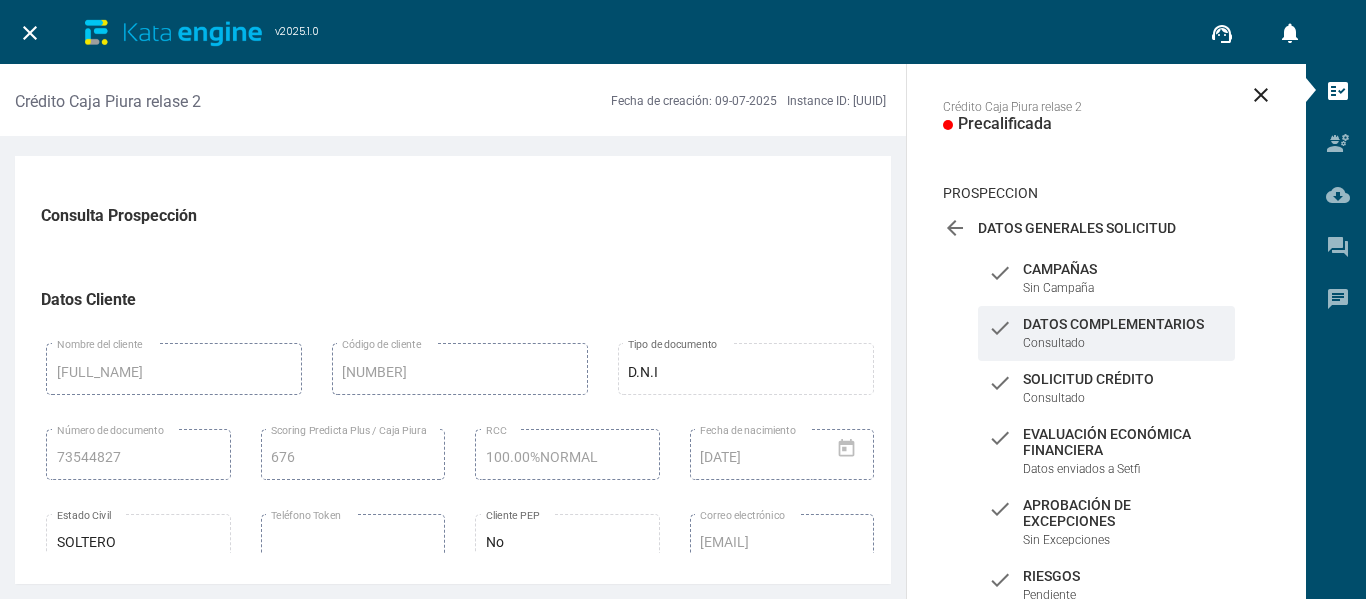 click on "[LAST] [LAST] [LAST] Nombre del cliente" at bounding box center (174, 367) 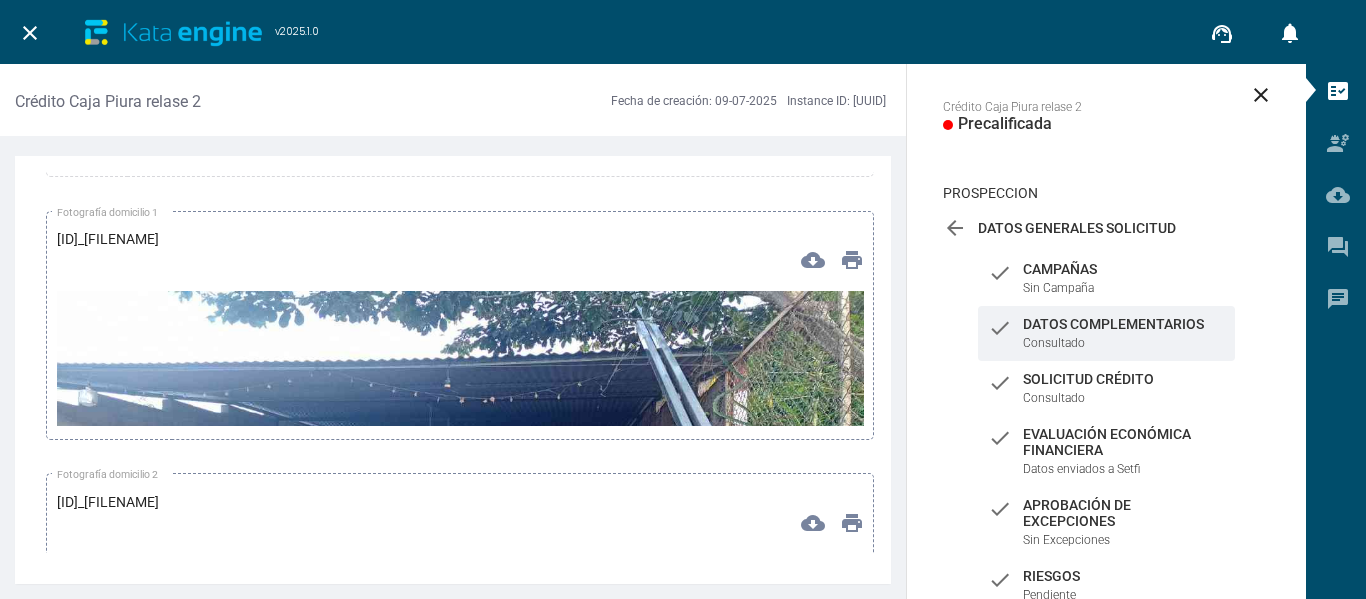 scroll, scrollTop: 8200, scrollLeft: 0, axis: vertical 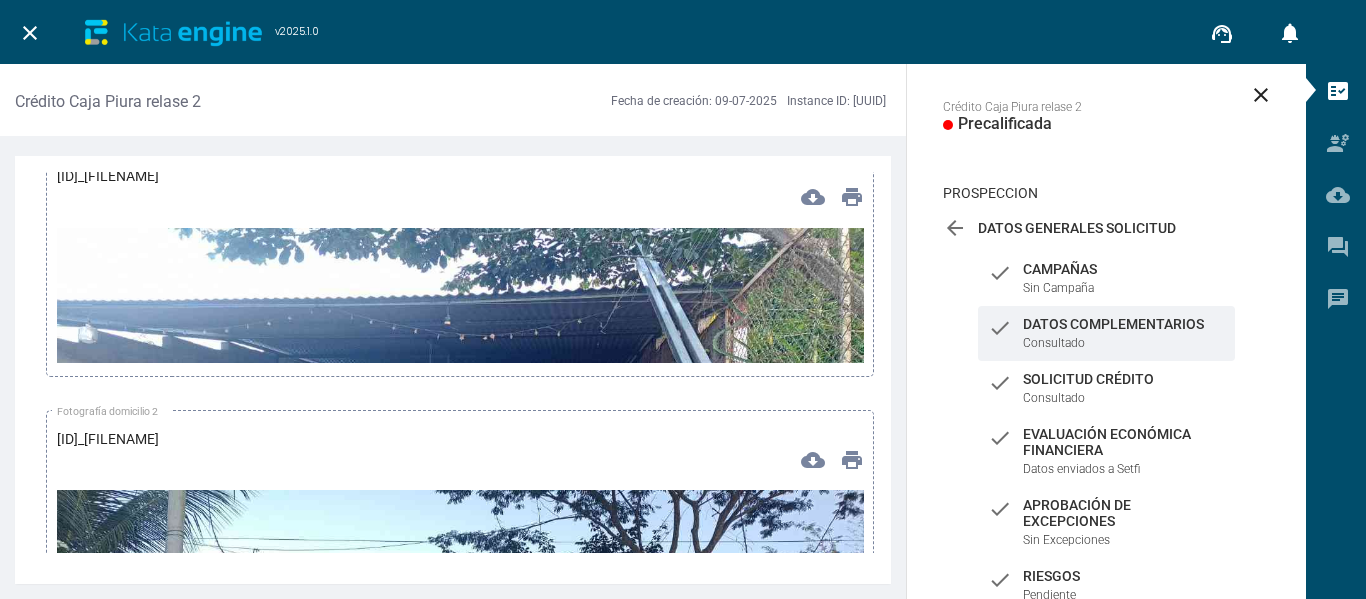 click at bounding box center (460, 455) 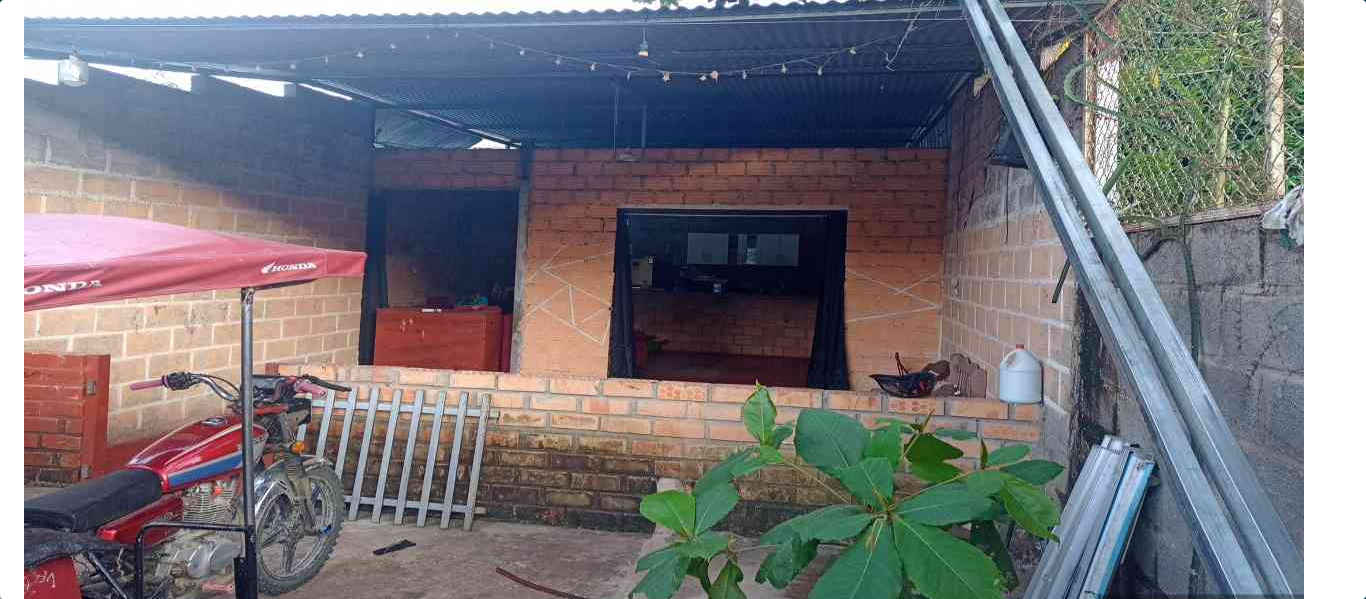 scroll, scrollTop: 213, scrollLeft: 0, axis: vertical 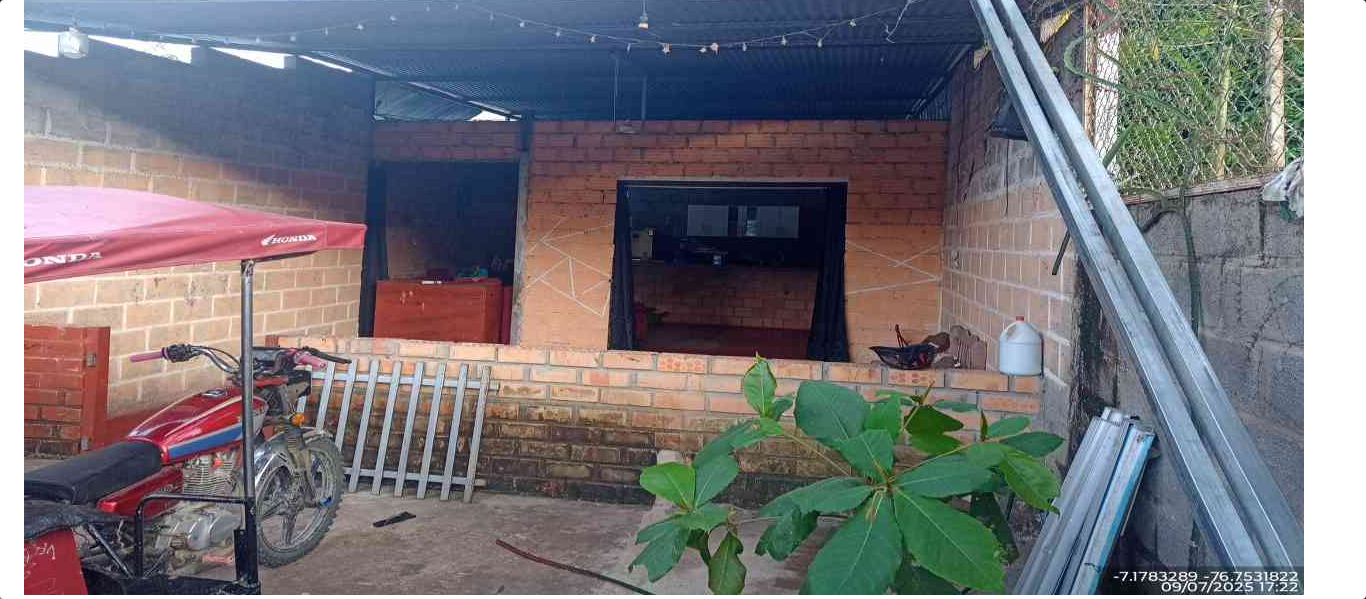 type 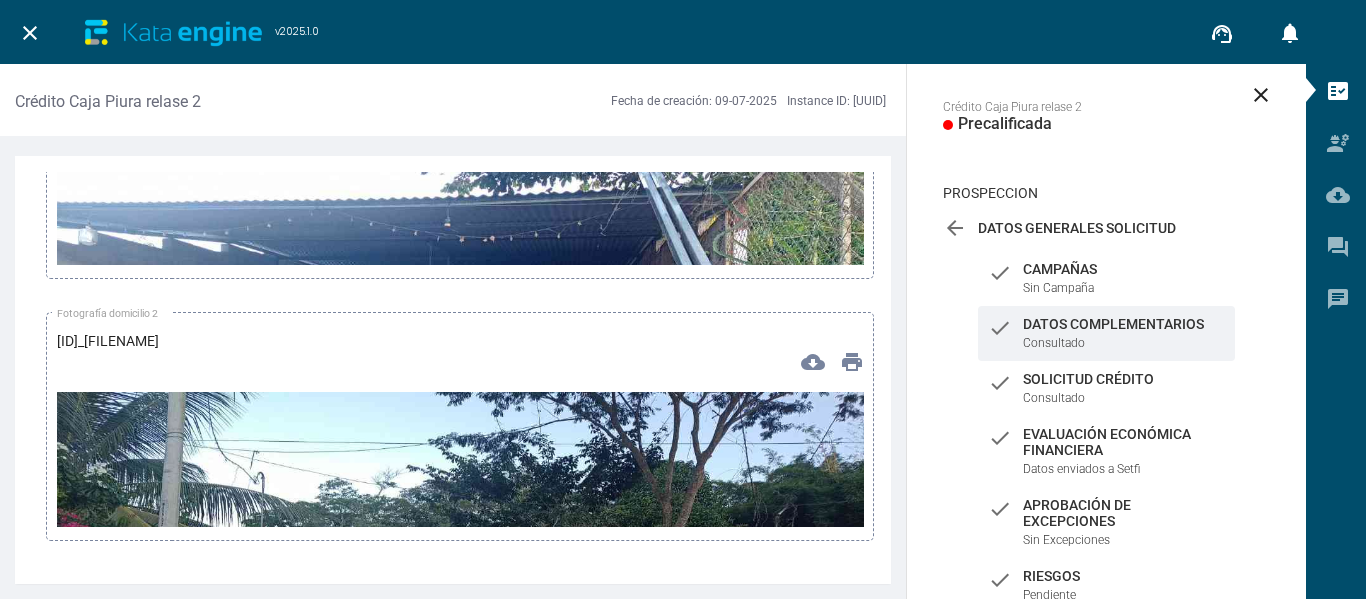 scroll, scrollTop: 8400, scrollLeft: 0, axis: vertical 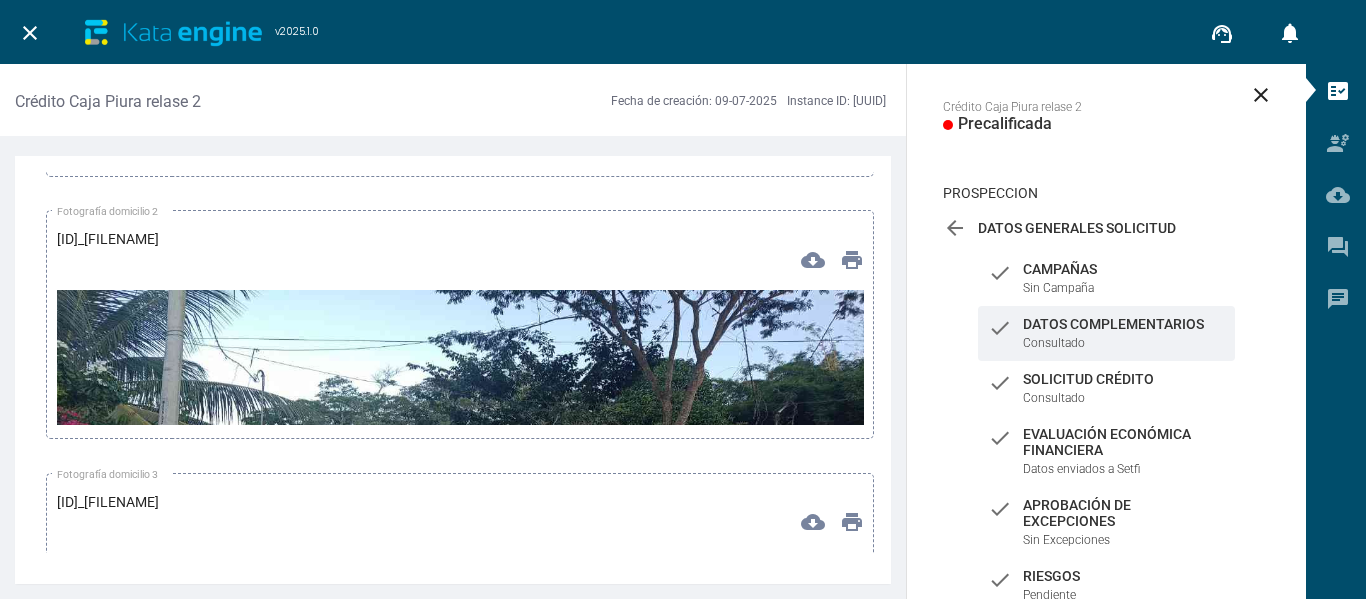 click at bounding box center (460, 517) 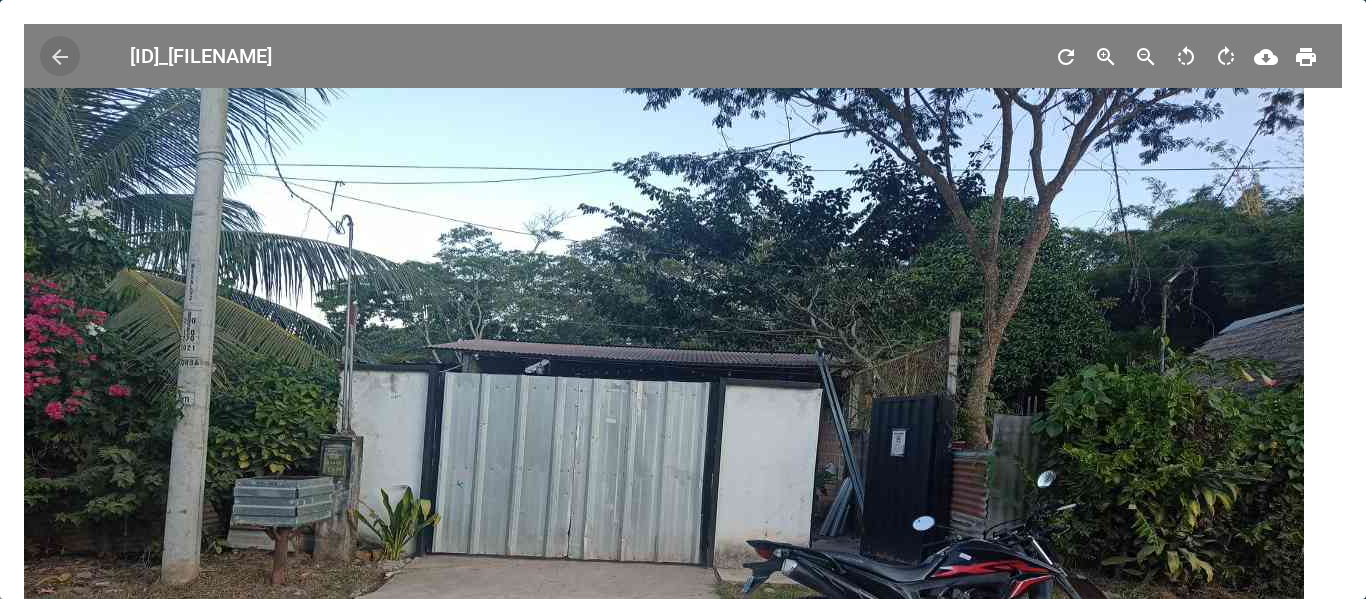 scroll, scrollTop: 200, scrollLeft: 0, axis: vertical 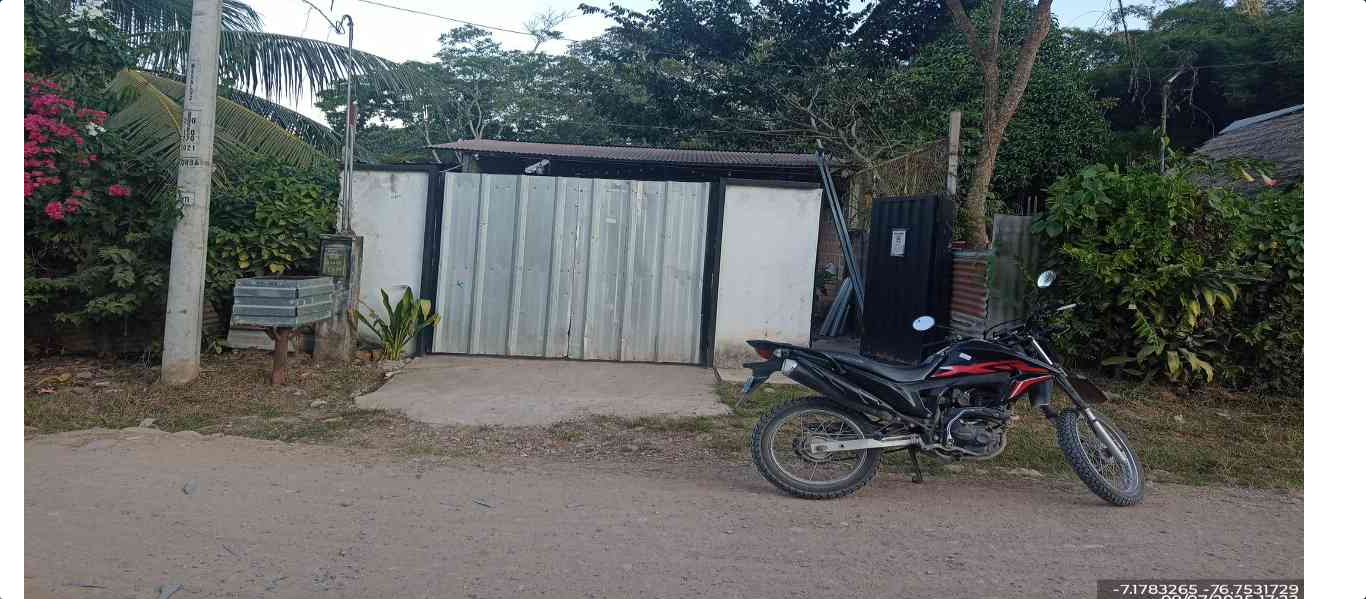 type 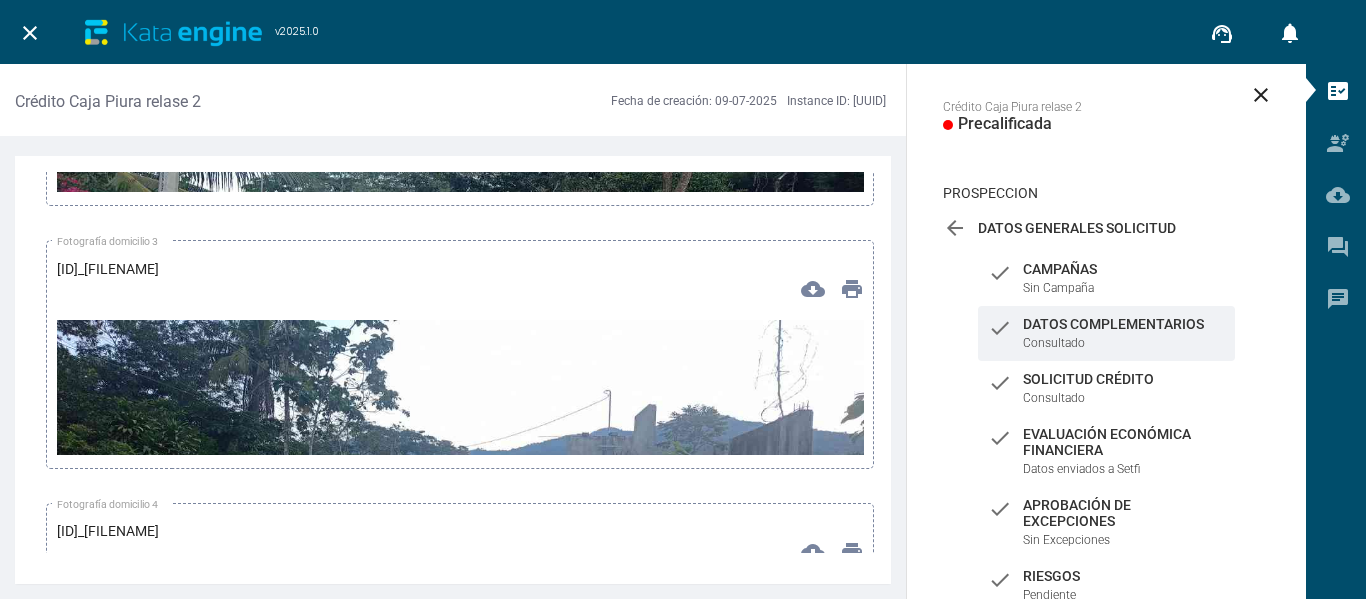 scroll, scrollTop: 8700, scrollLeft: 0, axis: vertical 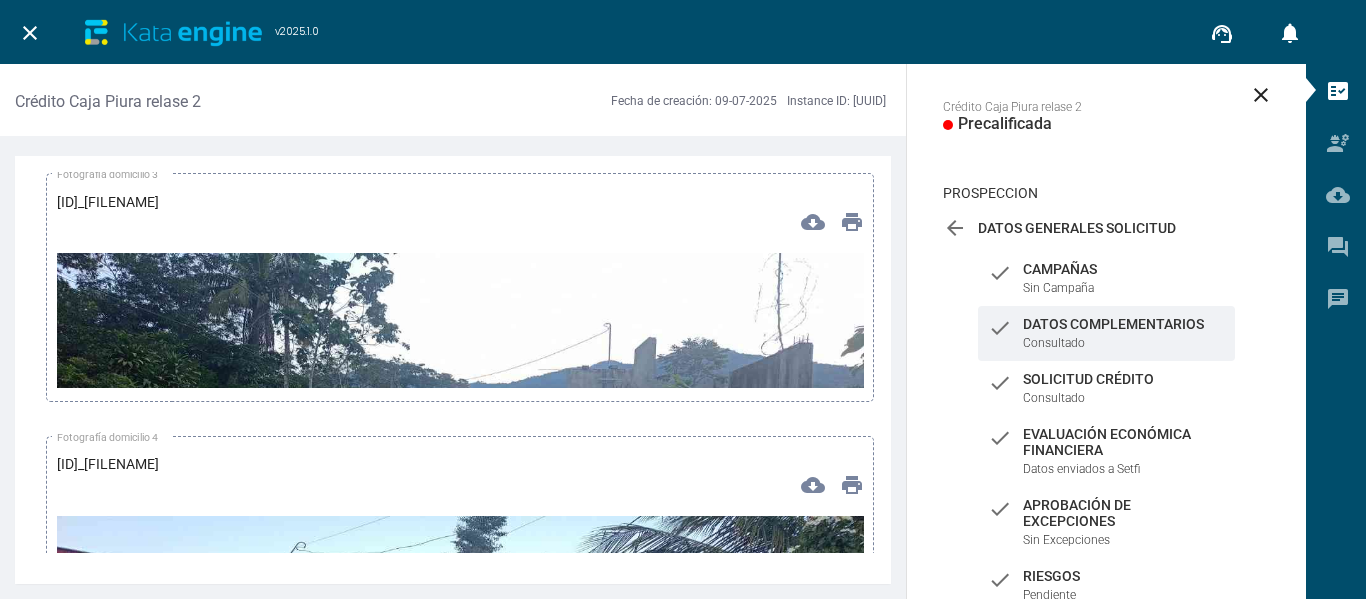 click at bounding box center (460, 480) 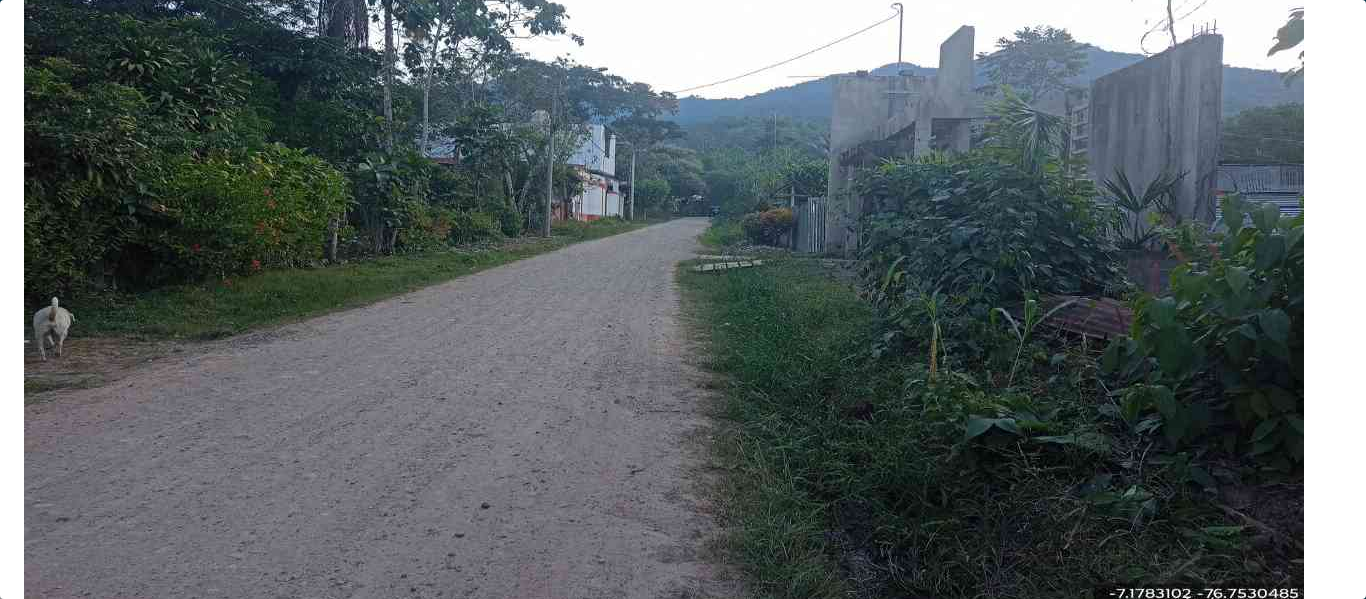 scroll, scrollTop: 200, scrollLeft: 0, axis: vertical 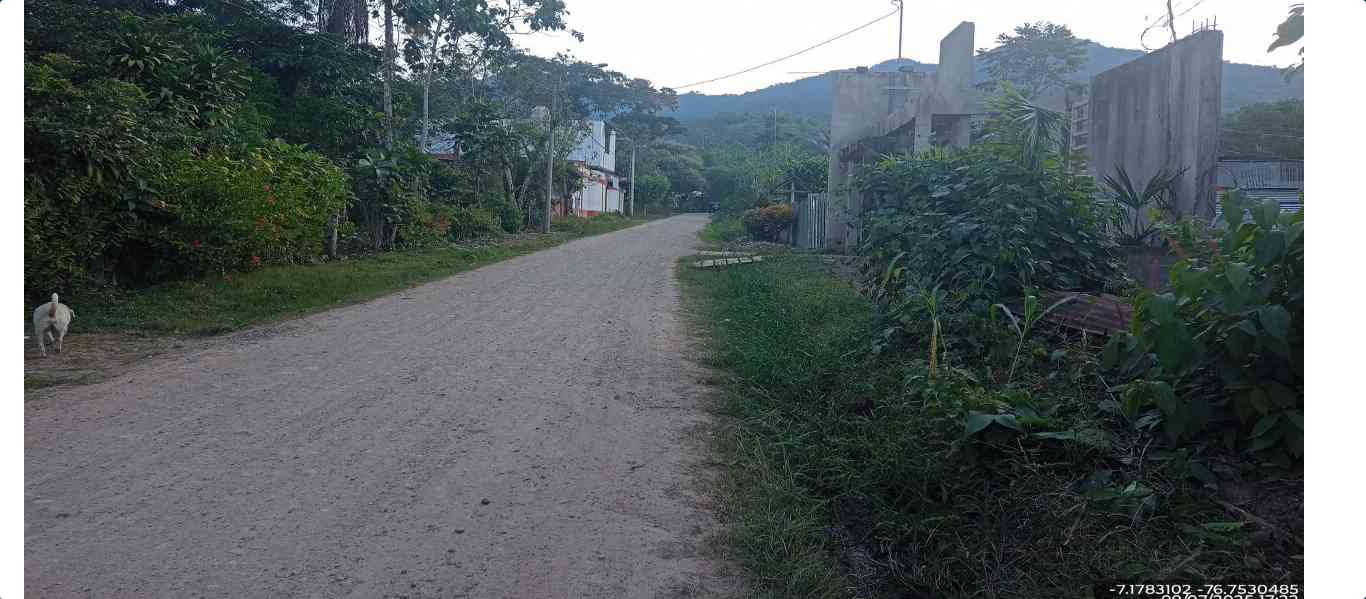type 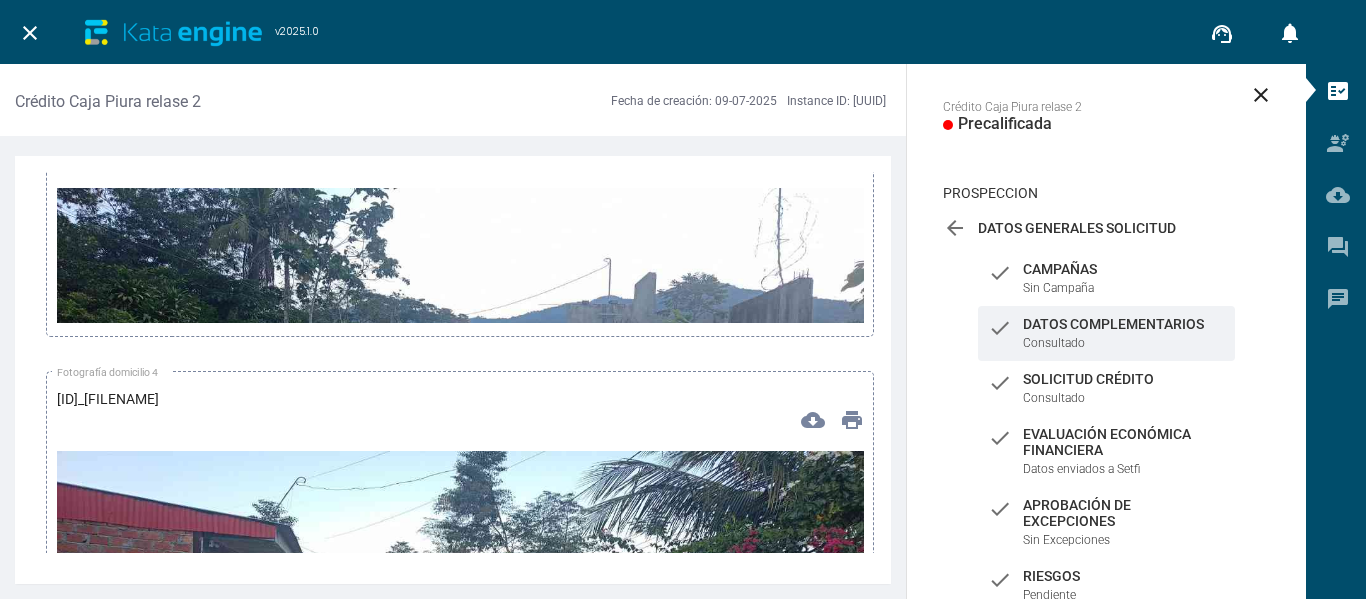 scroll, scrollTop: 8800, scrollLeft: 0, axis: vertical 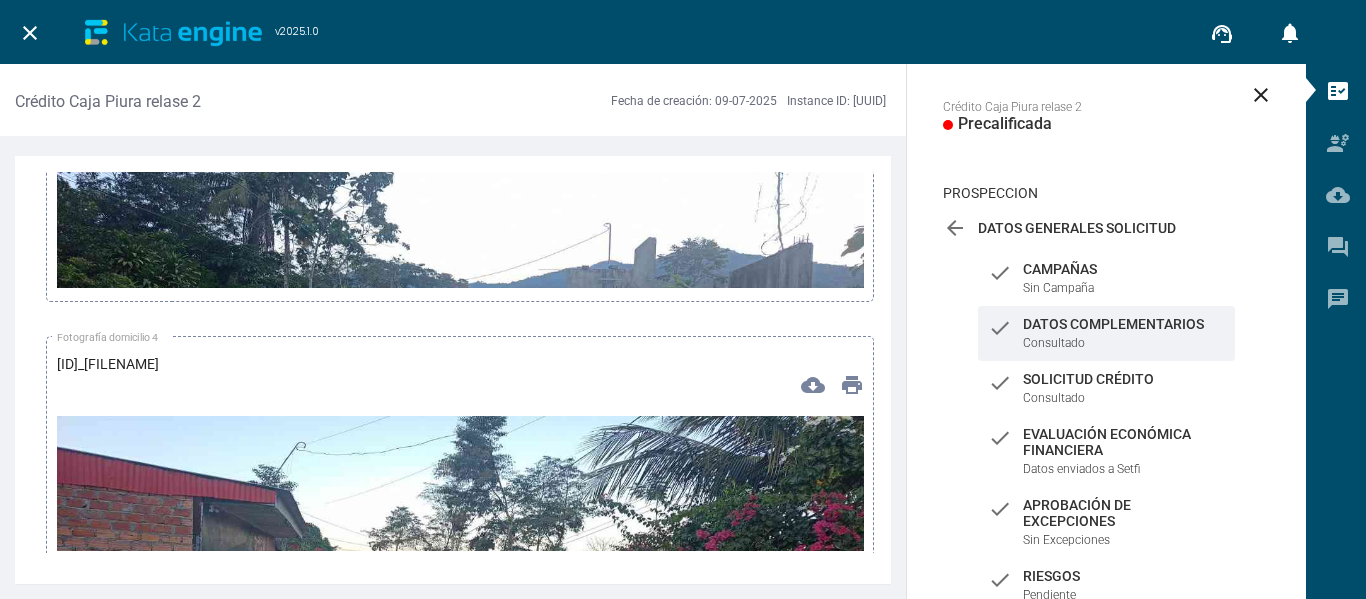 click at bounding box center [460, 643] 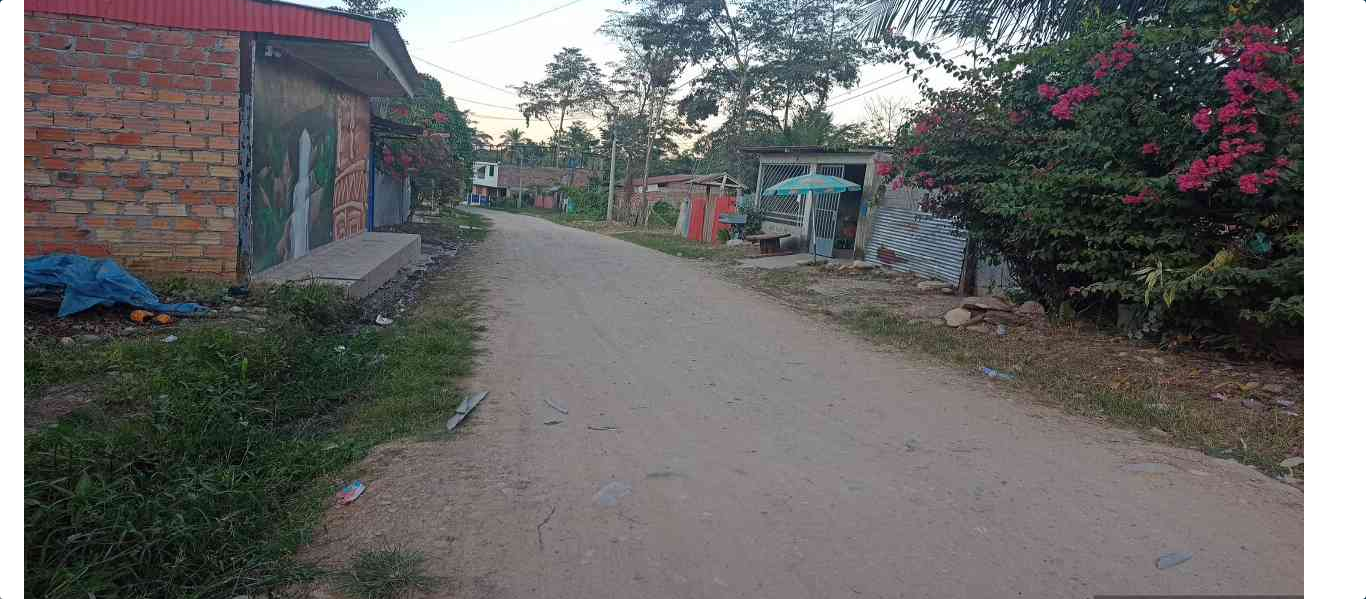 scroll, scrollTop: 200, scrollLeft: 0, axis: vertical 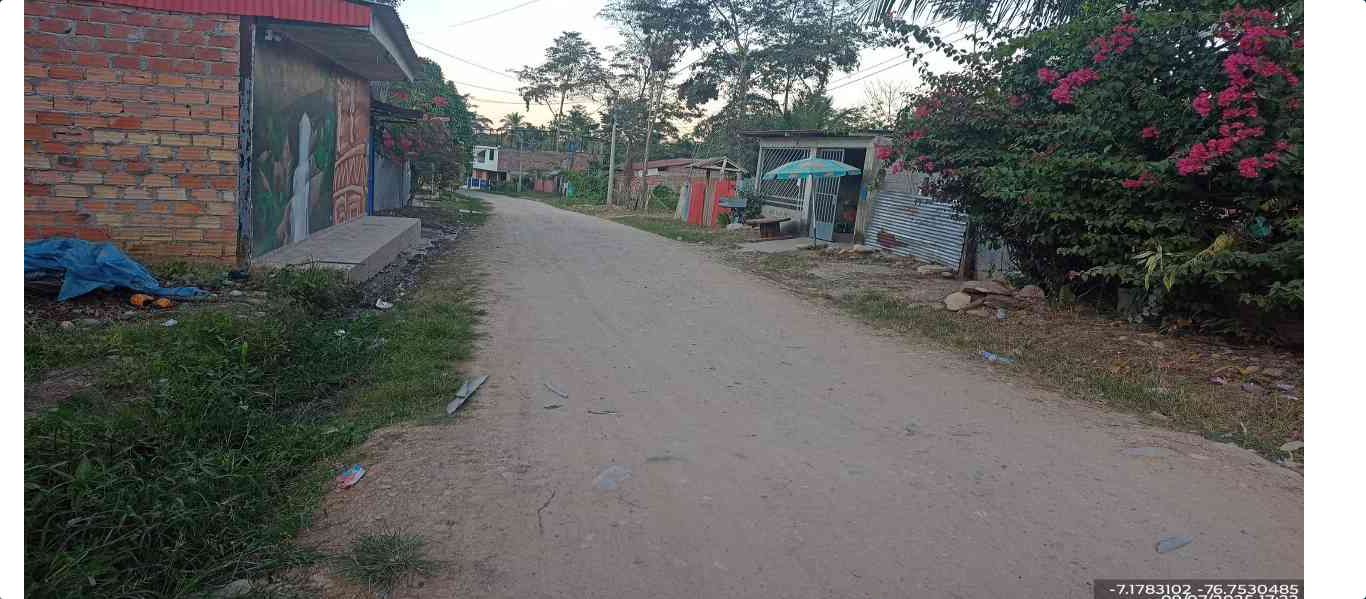 type 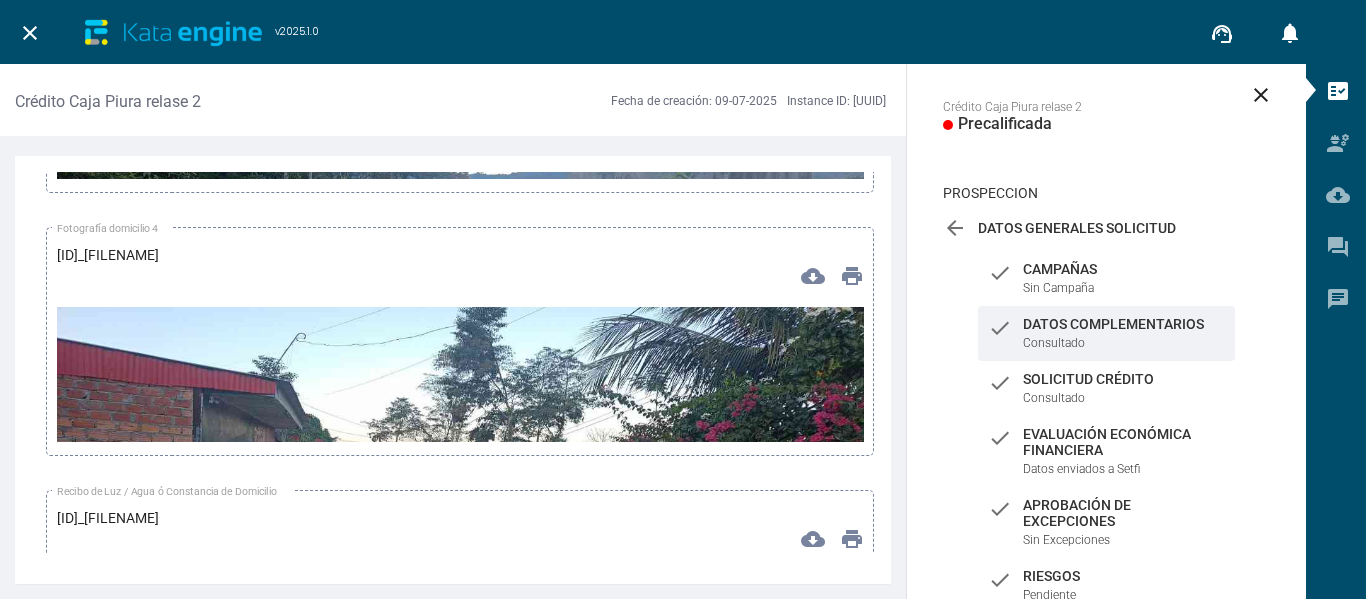 scroll, scrollTop: 9100, scrollLeft: 0, axis: vertical 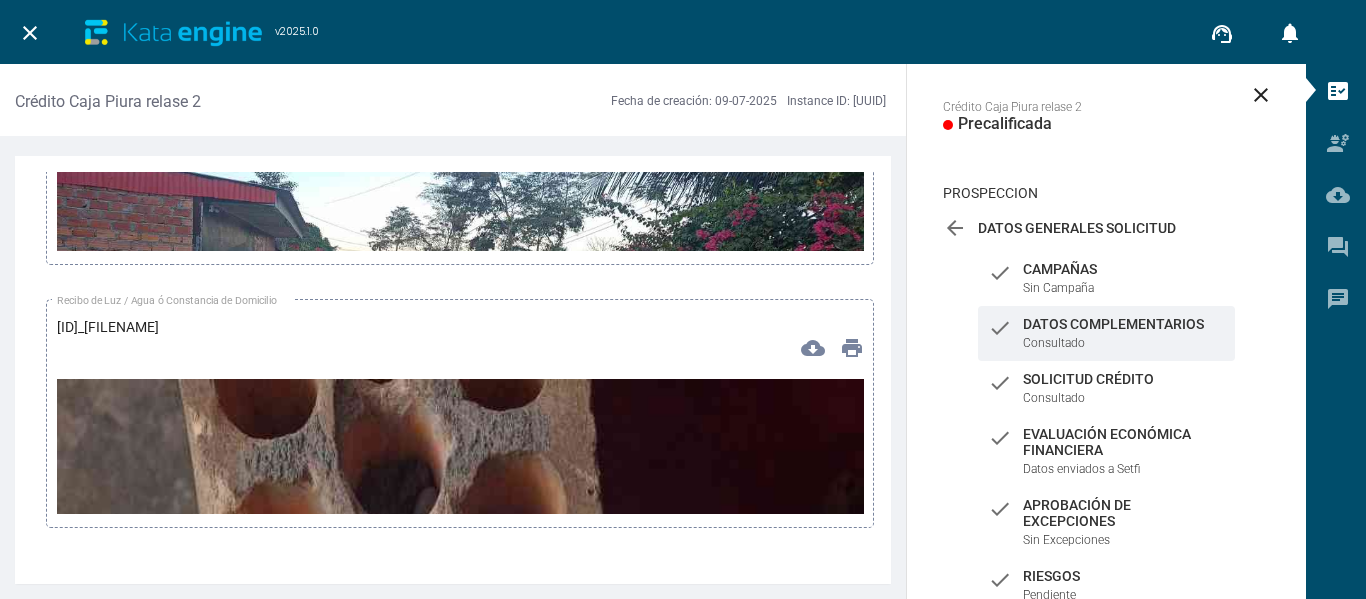click at bounding box center (460, 1096) 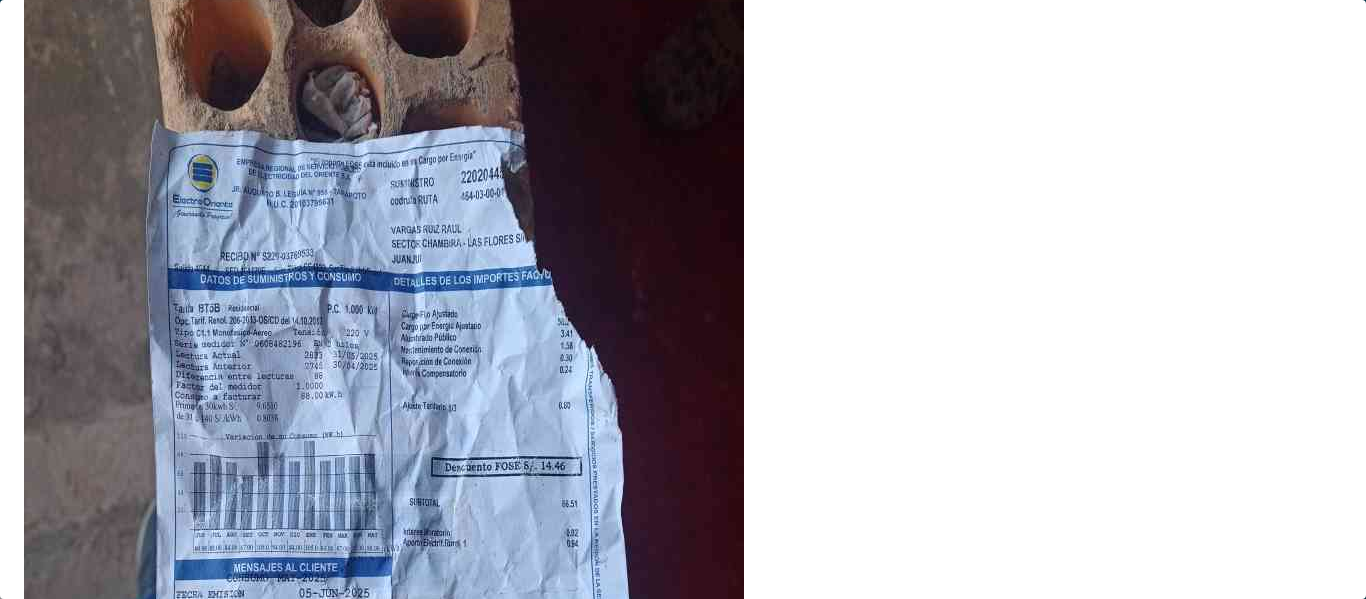 scroll, scrollTop: 200, scrollLeft: 0, axis: vertical 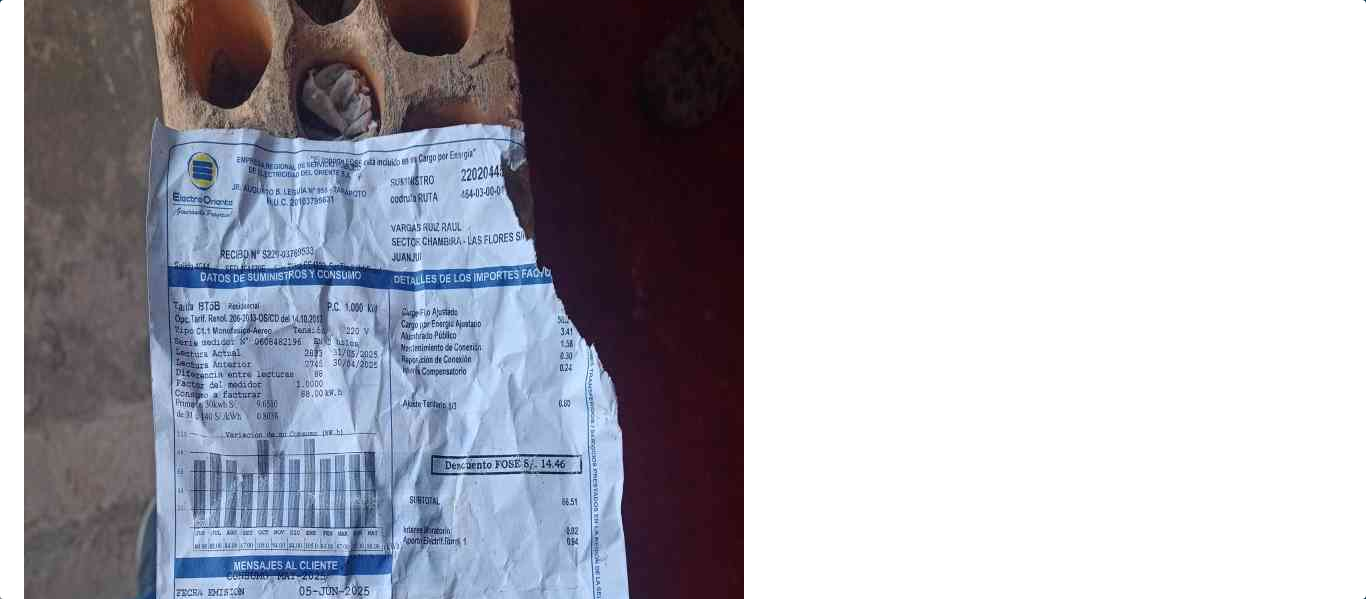 type 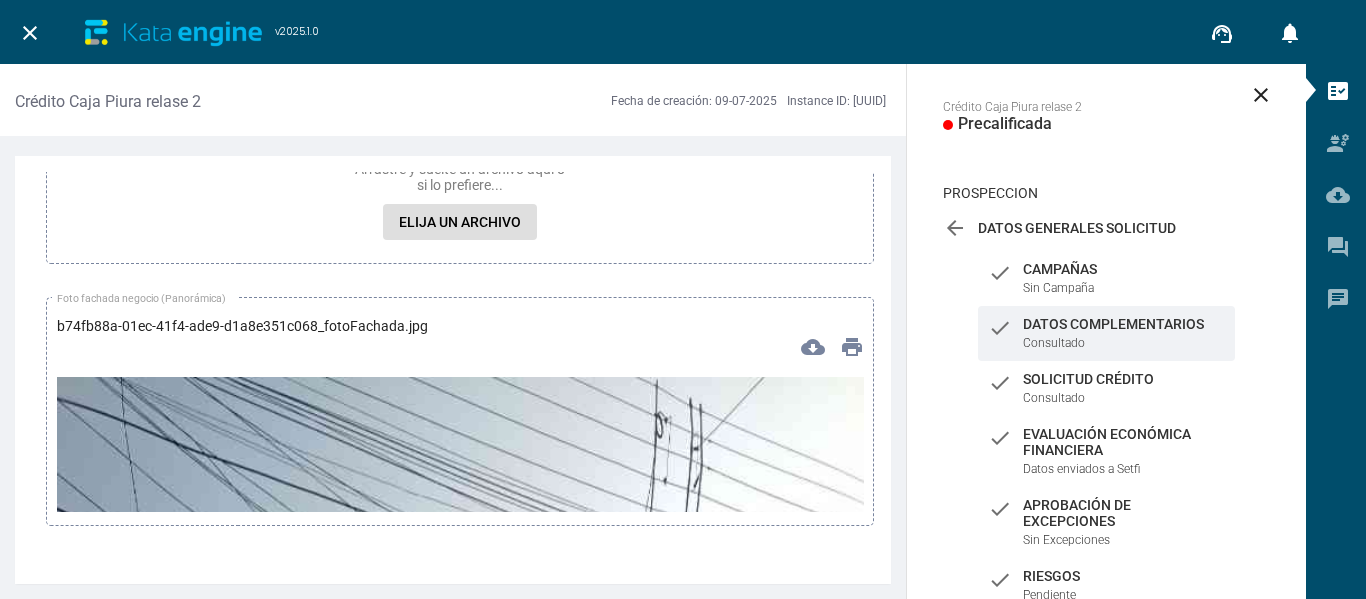 scroll, scrollTop: 13600, scrollLeft: 0, axis: vertical 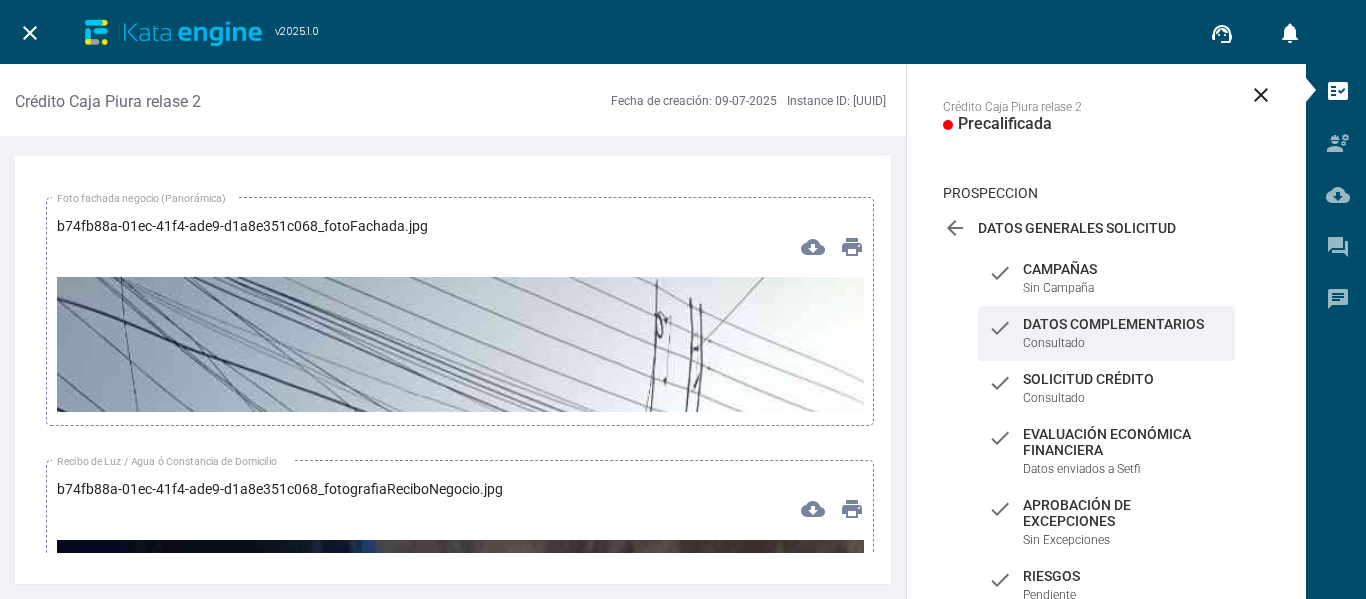 click at bounding box center (460, 994) 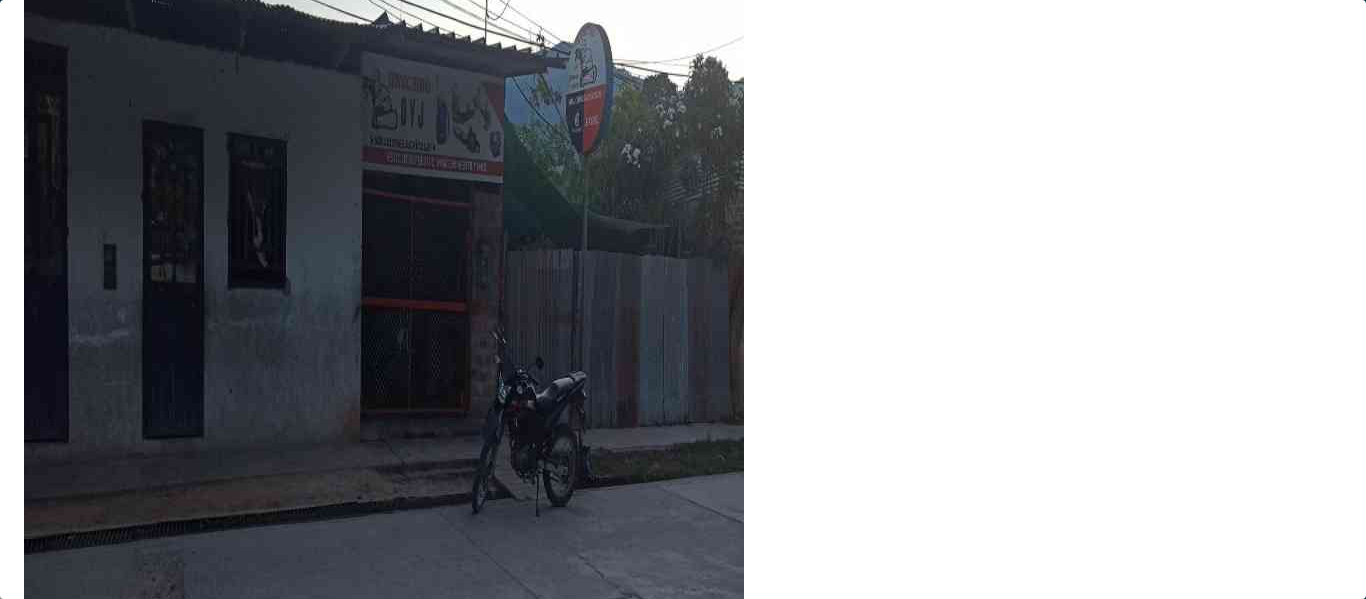 scroll, scrollTop: 400, scrollLeft: 0, axis: vertical 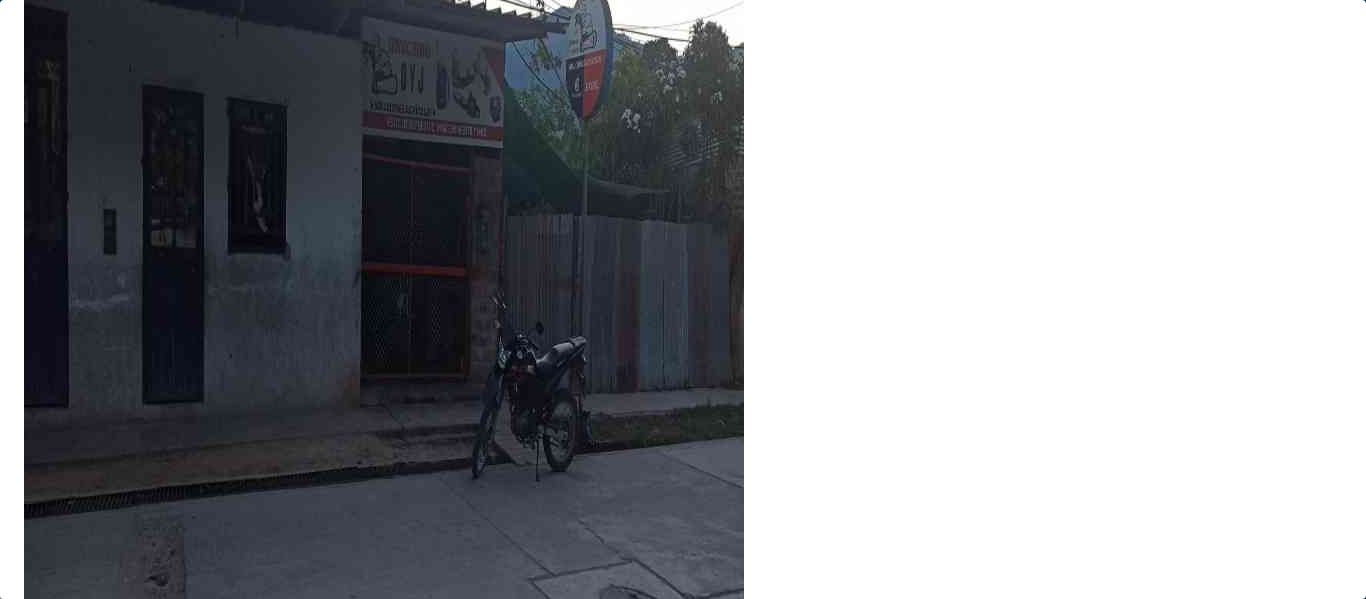 type 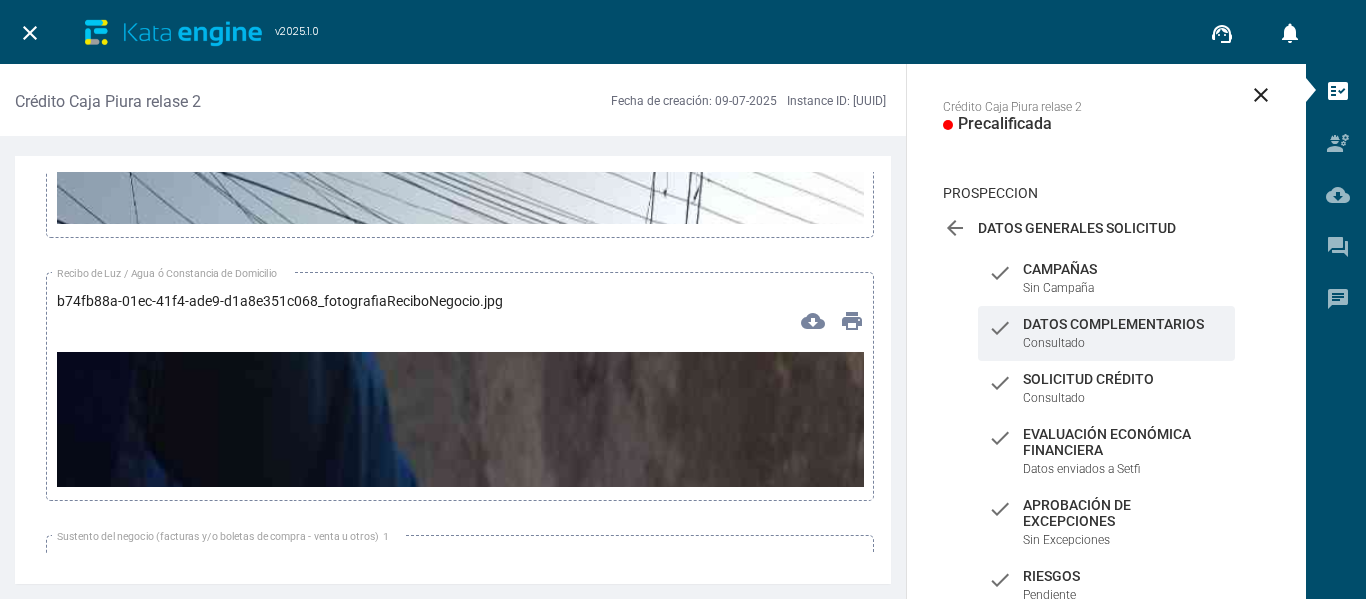 scroll, scrollTop: 13800, scrollLeft: 0, axis: vertical 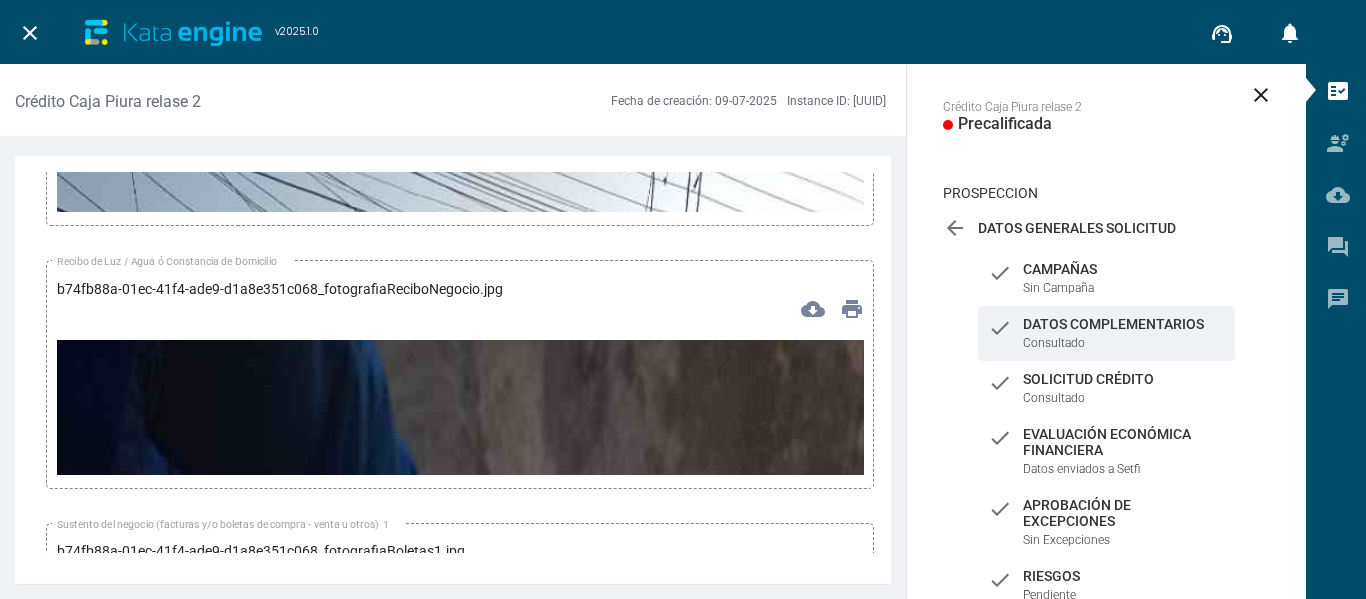 click at bounding box center (460, 1057) 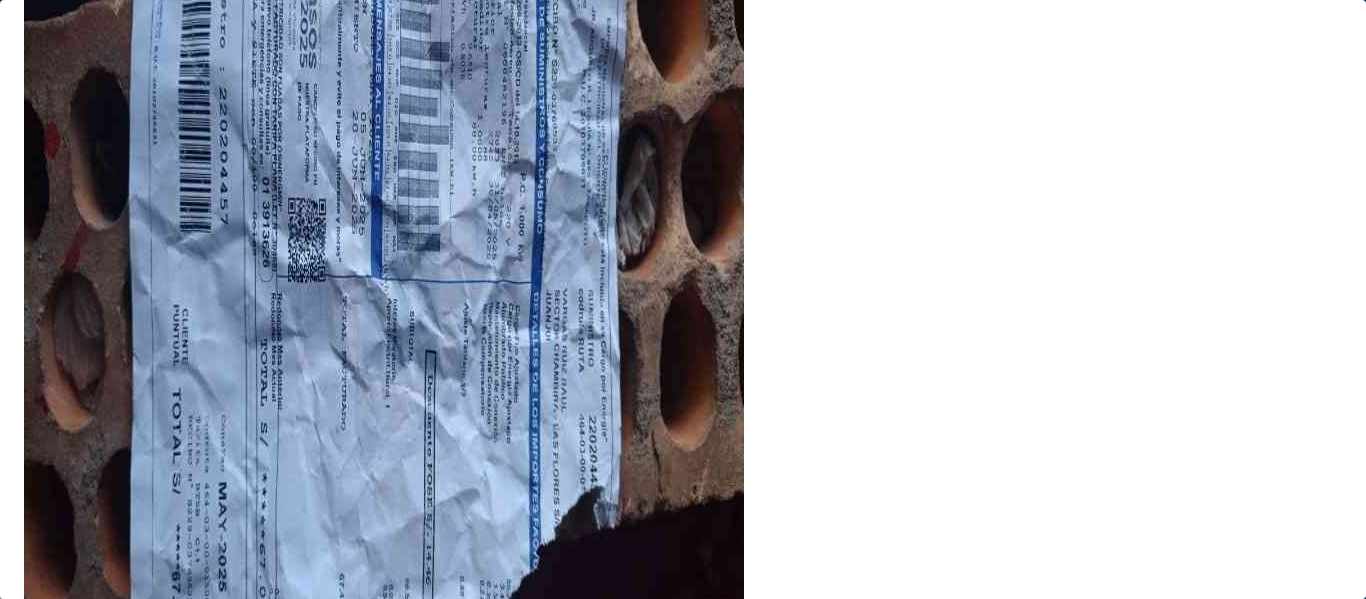 scroll, scrollTop: 500, scrollLeft: 0, axis: vertical 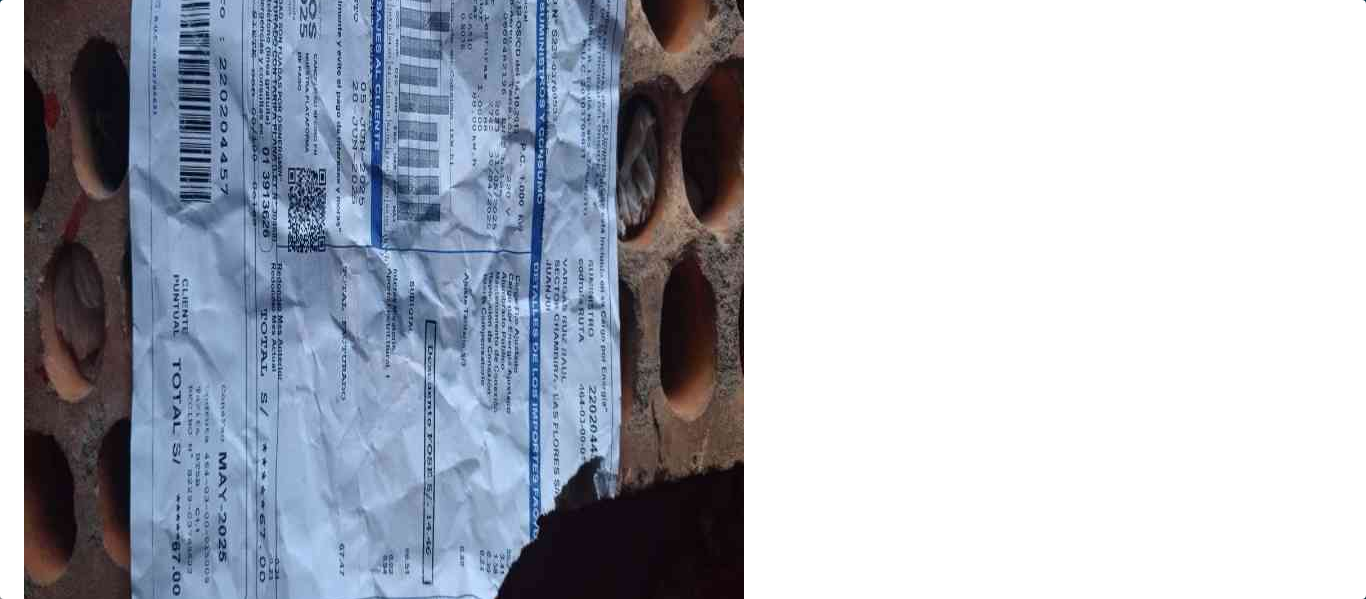type 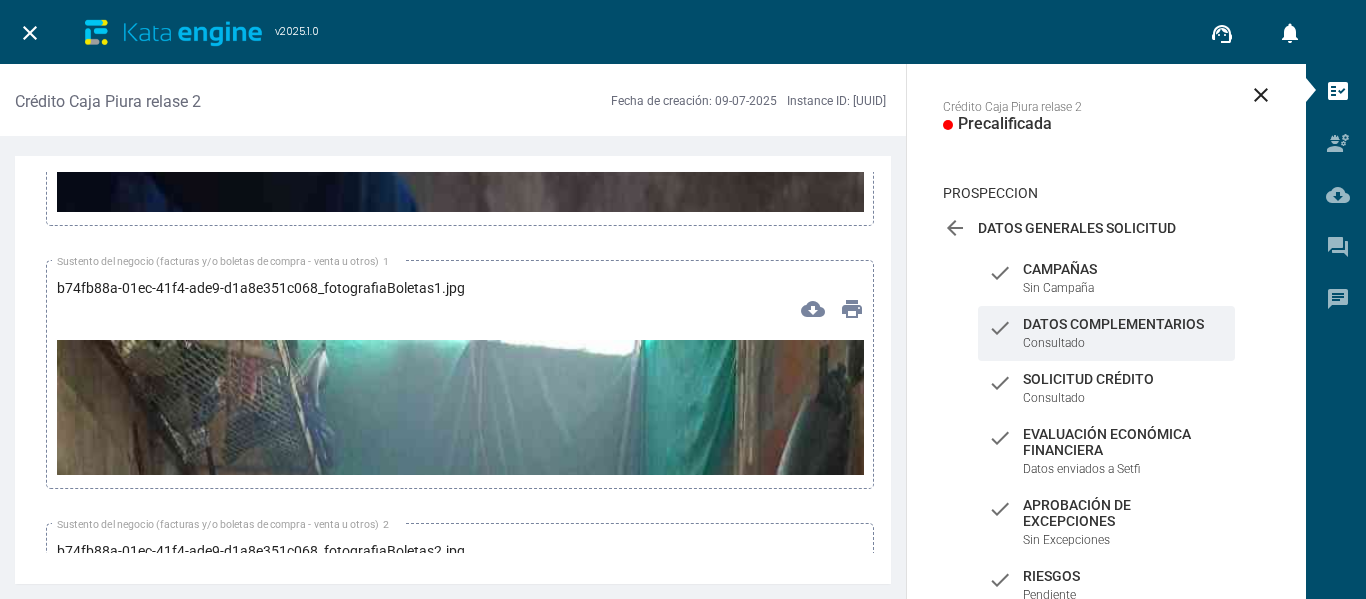scroll, scrollTop: 14100, scrollLeft: 0, axis: vertical 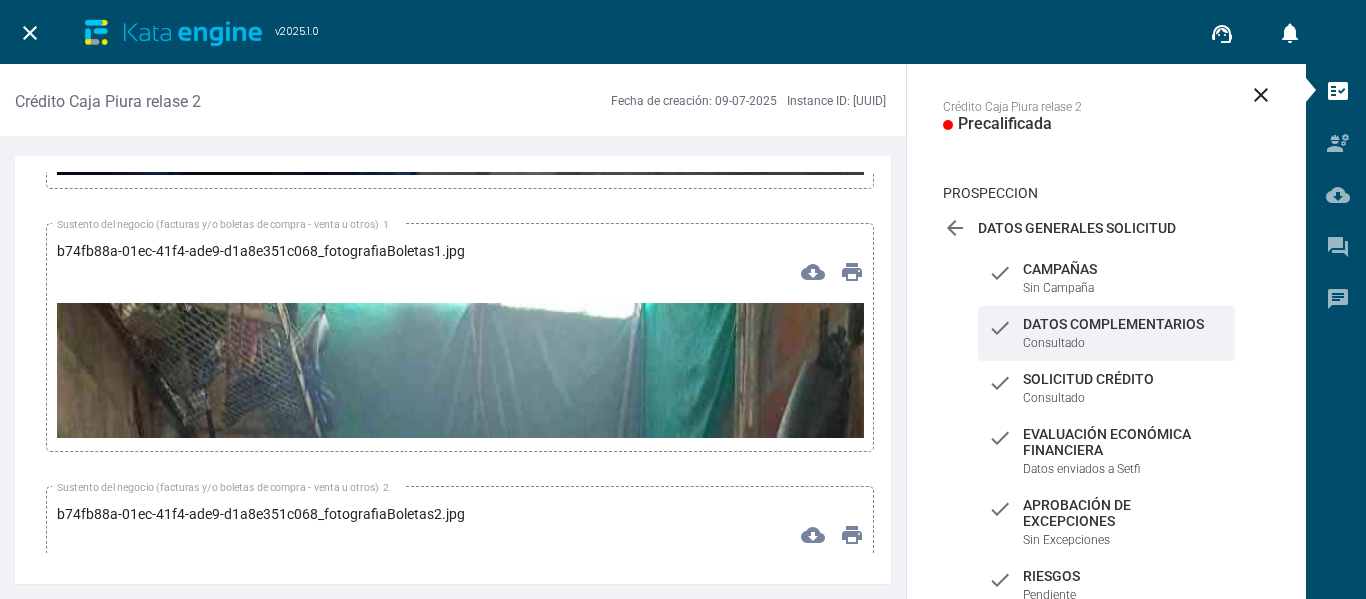 click at bounding box center (460, 1020) 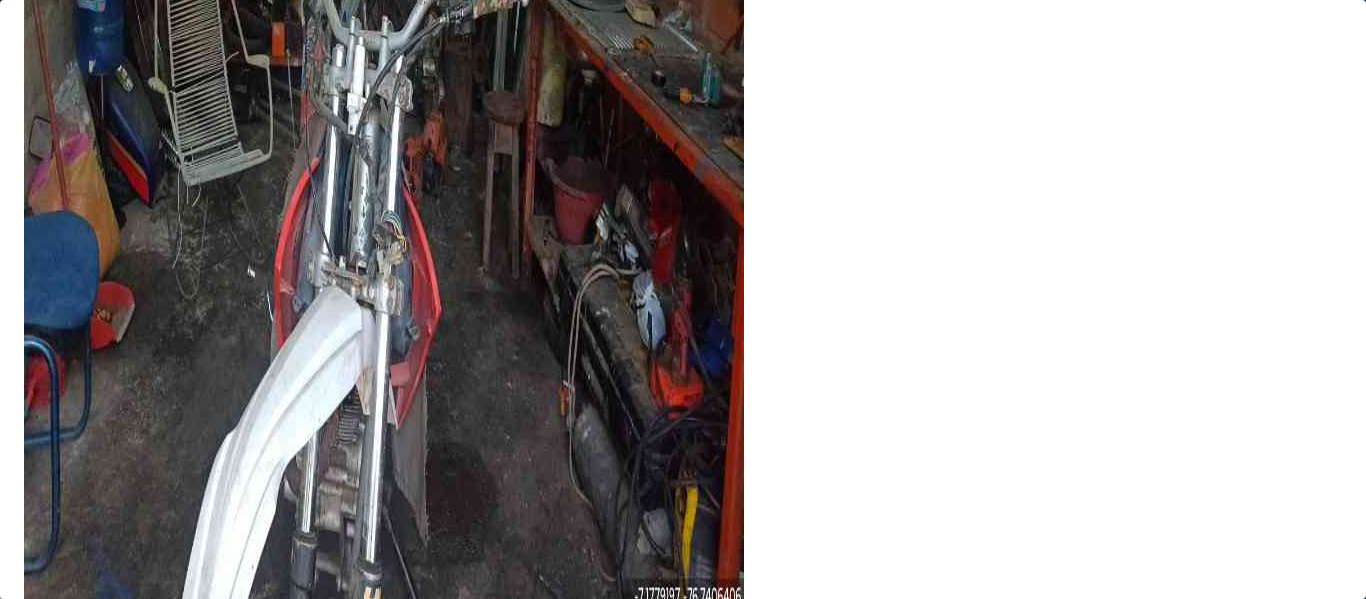 scroll, scrollTop: 773, scrollLeft: 0, axis: vertical 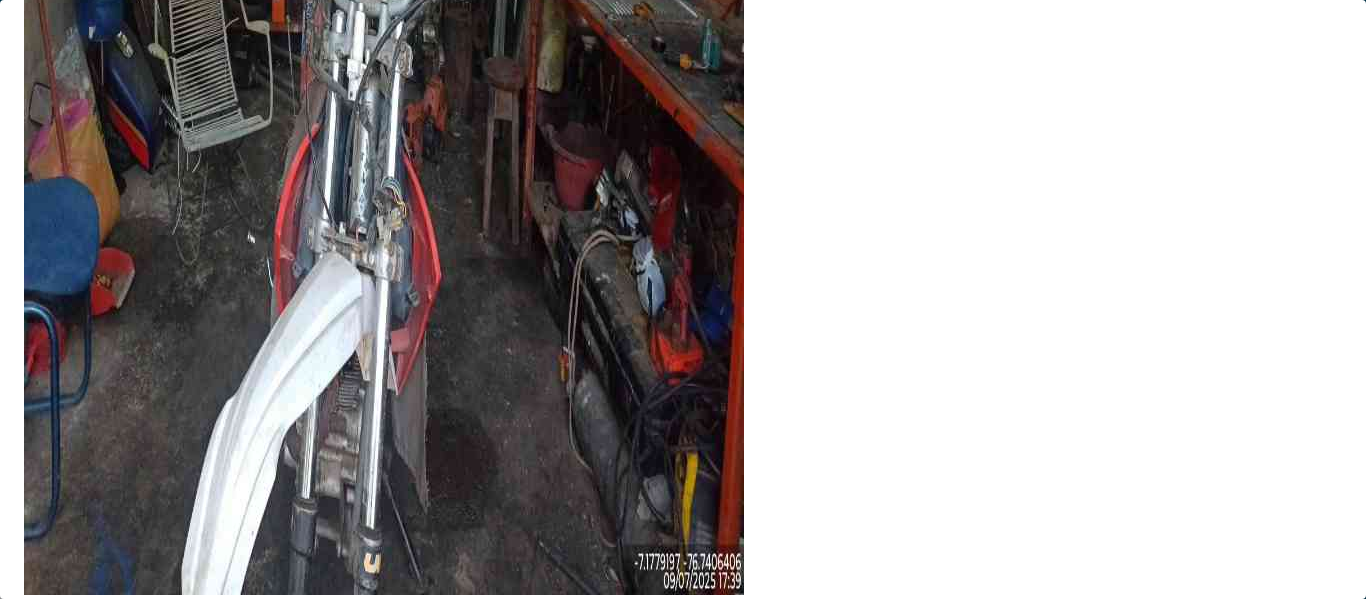 type 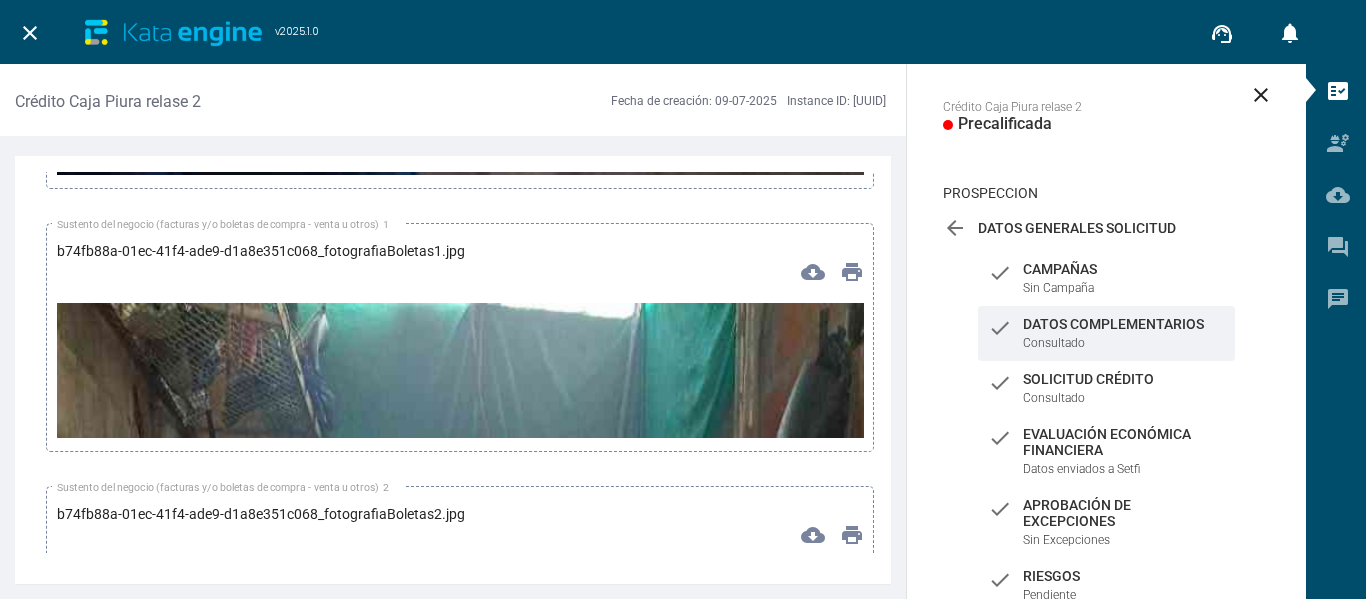 scroll, scrollTop: 14400, scrollLeft: 0, axis: vertical 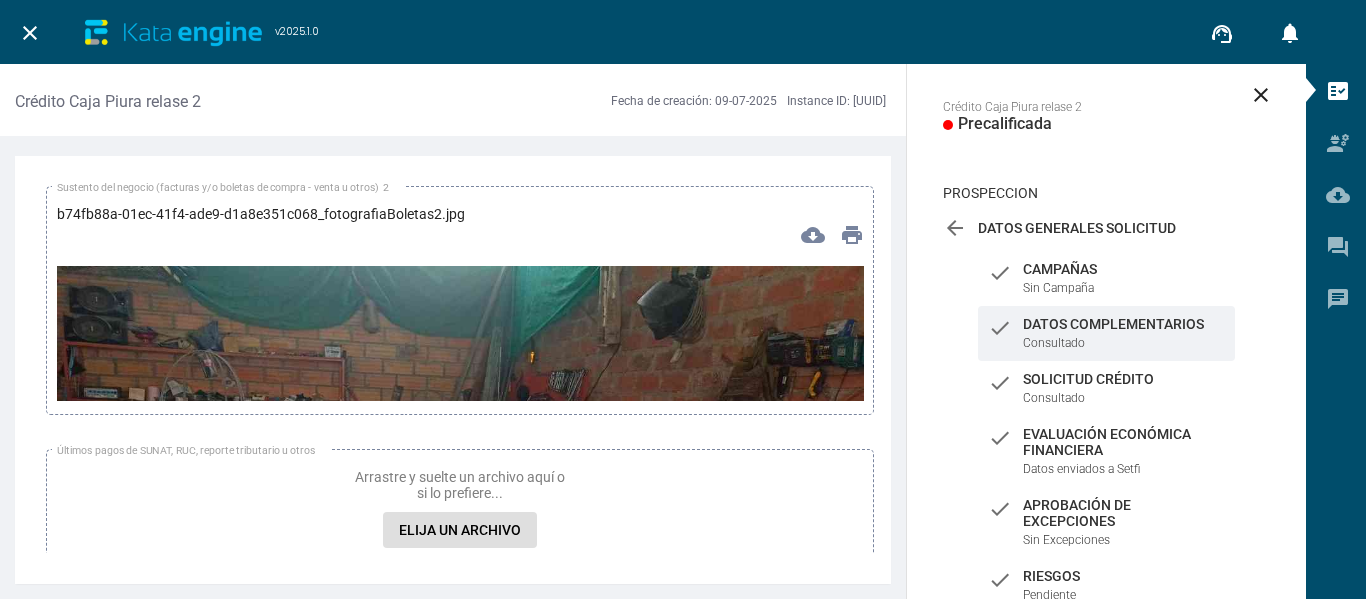 click at bounding box center (460, 493) 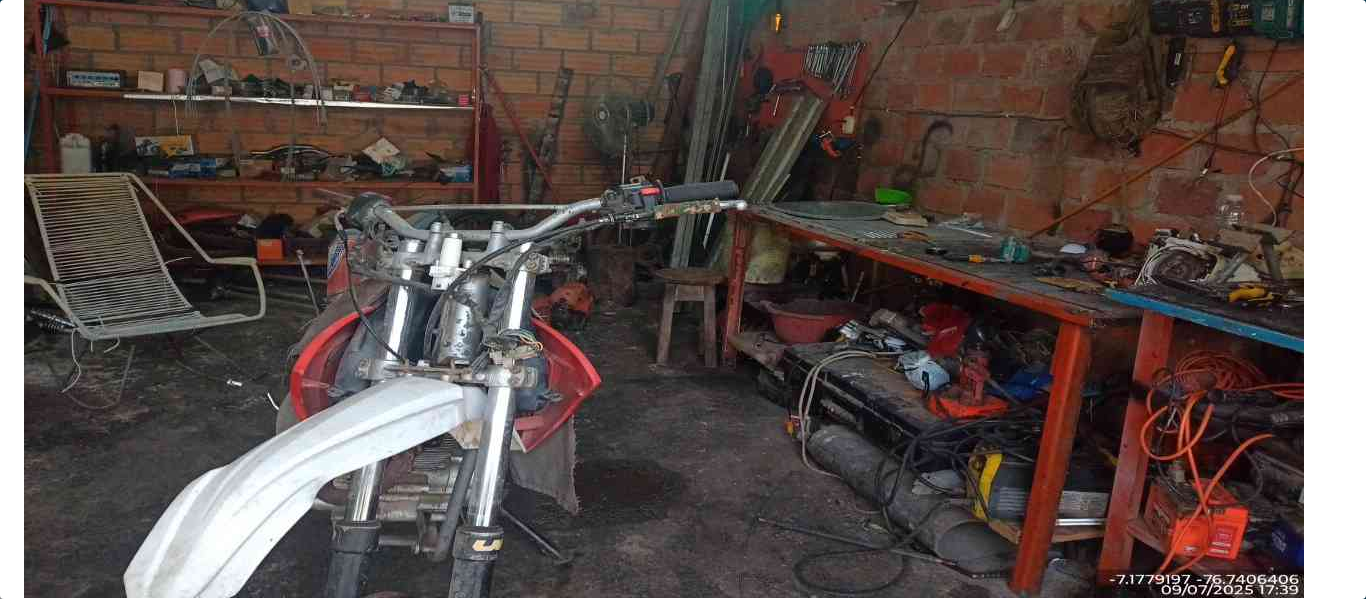 scroll, scrollTop: 213, scrollLeft: 0, axis: vertical 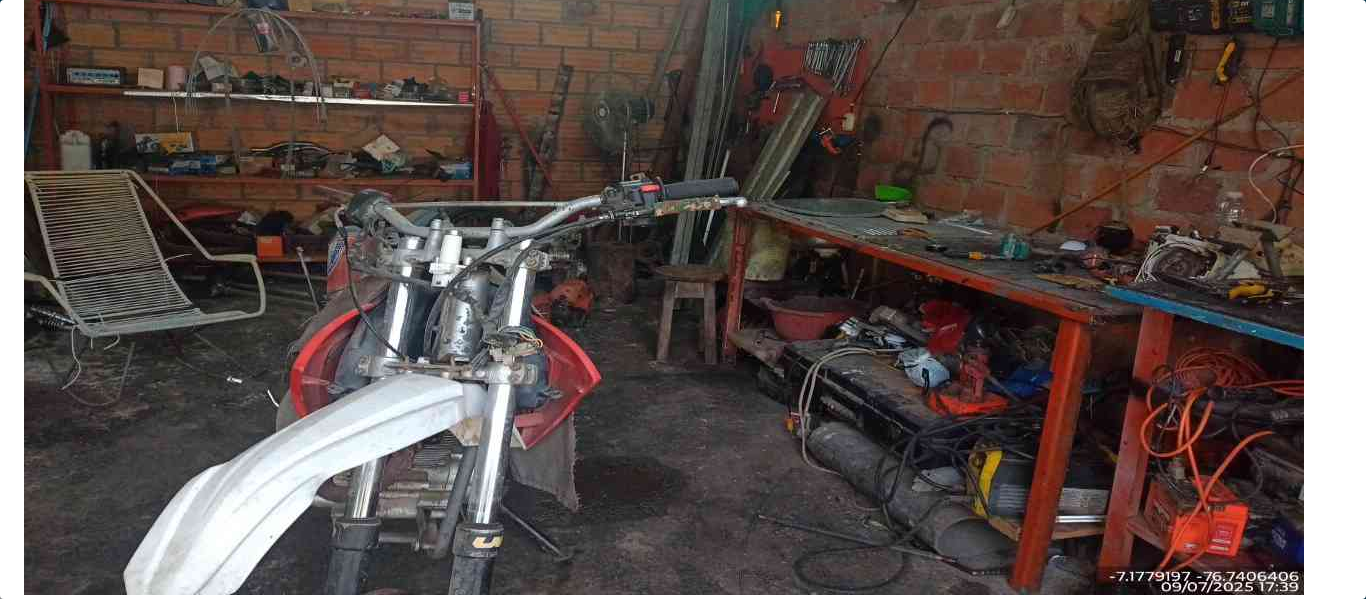 type 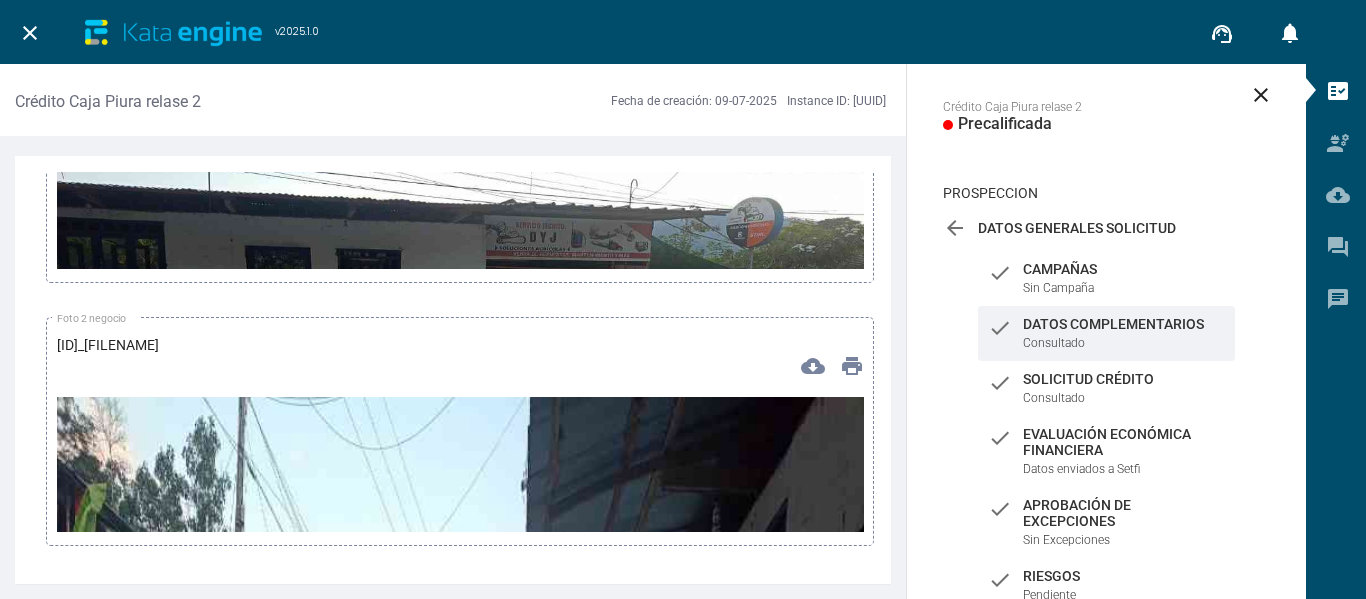 scroll, scrollTop: 15400, scrollLeft: 0, axis: vertical 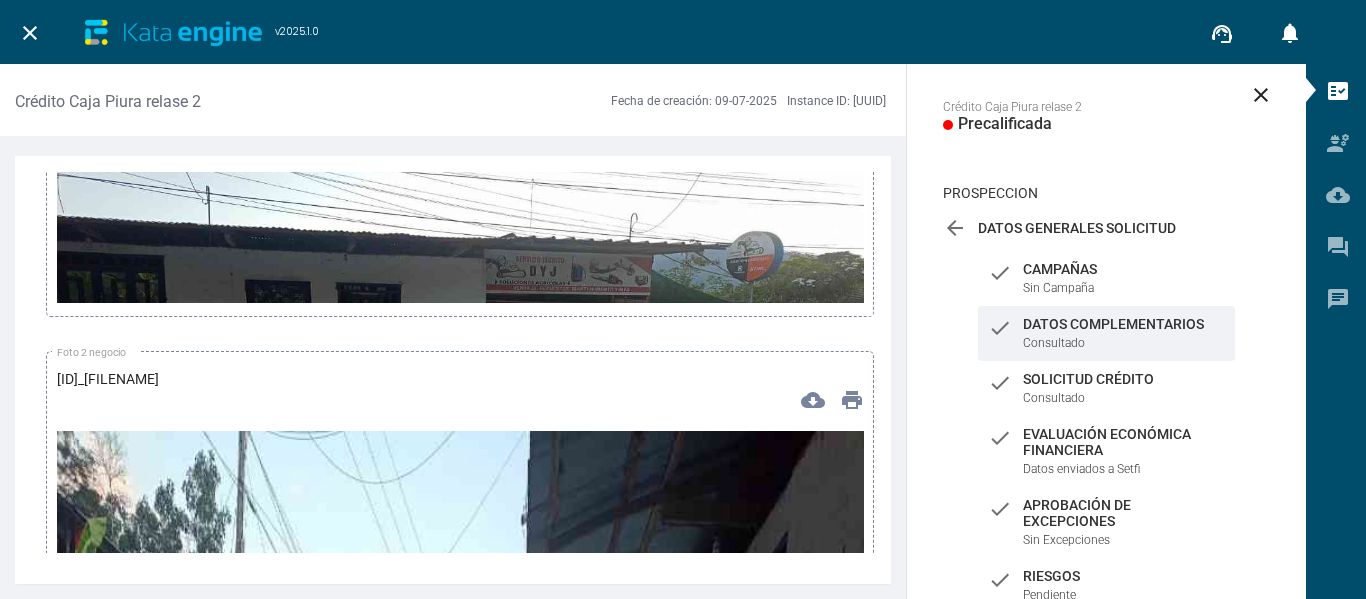 click at bounding box center [460, 395] 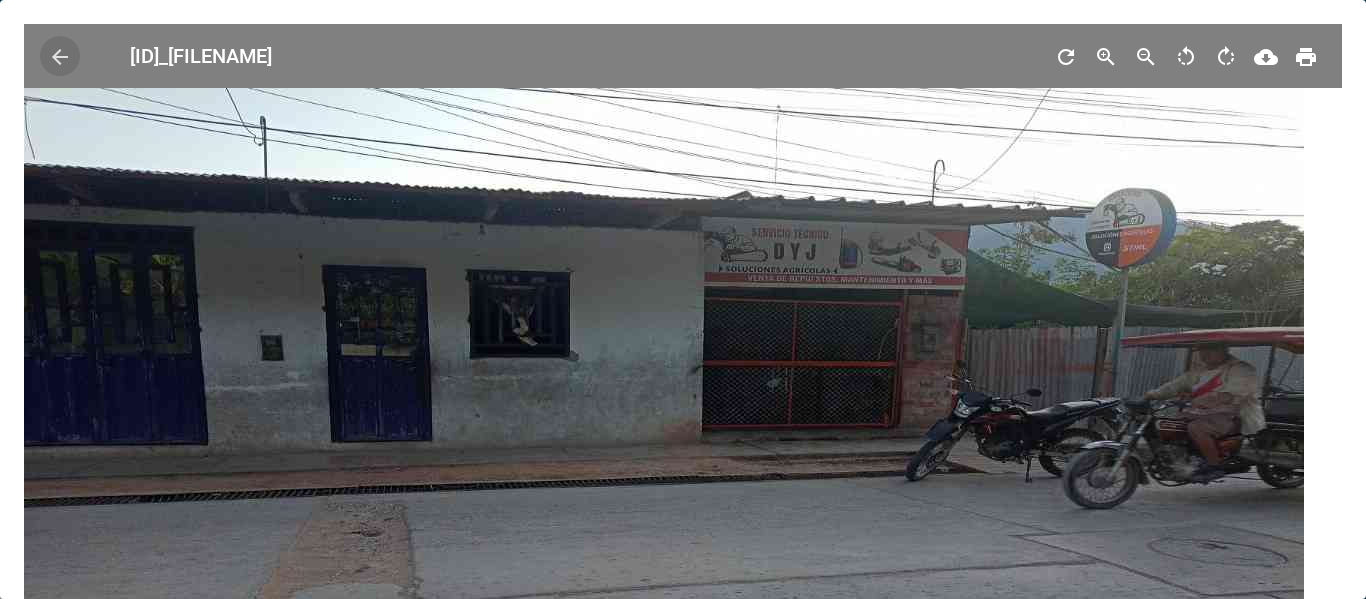 type 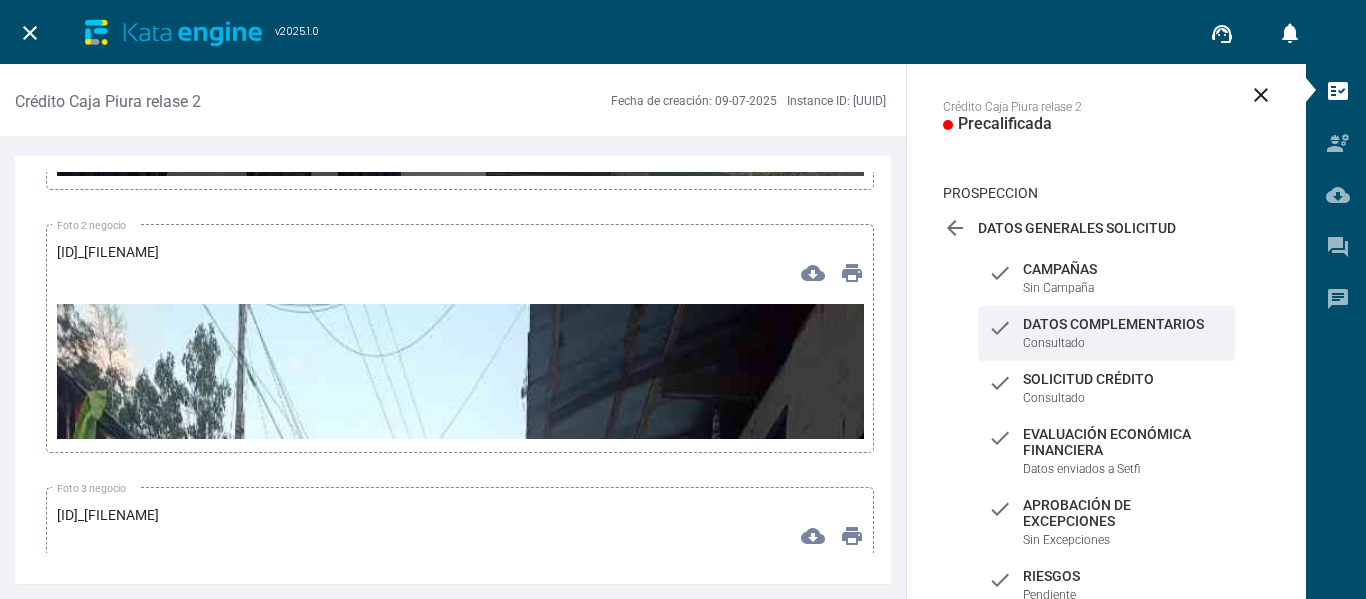 scroll, scrollTop: 15600, scrollLeft: 0, axis: vertical 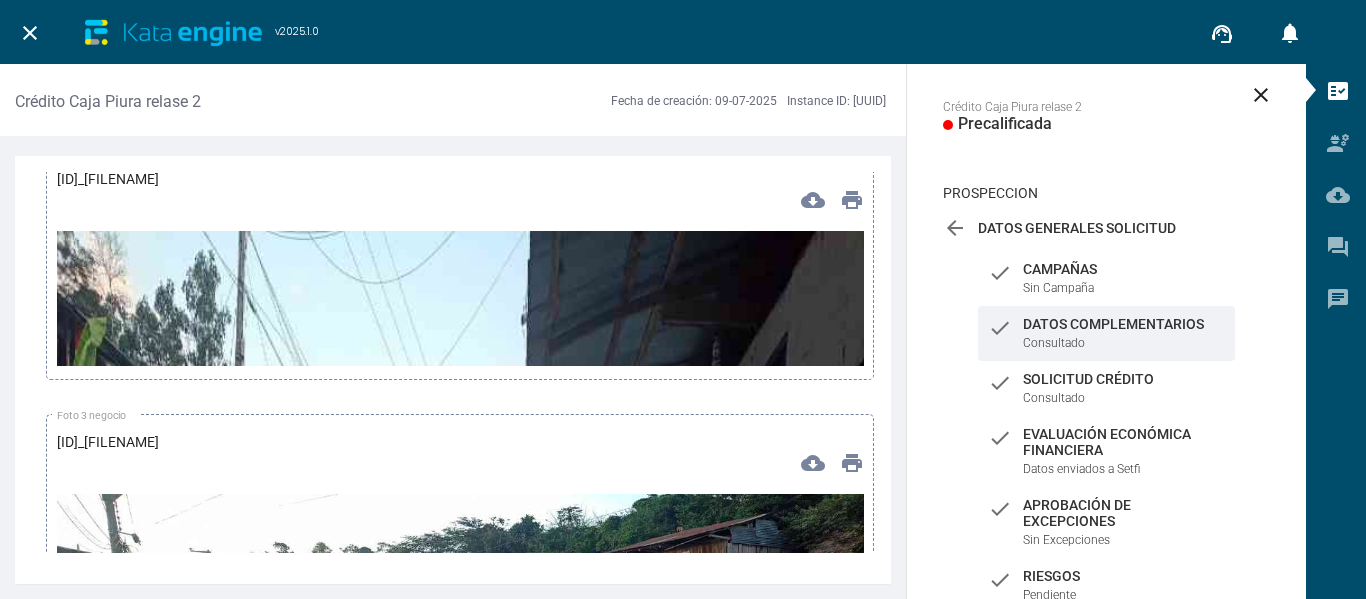 click at bounding box center (460, 948) 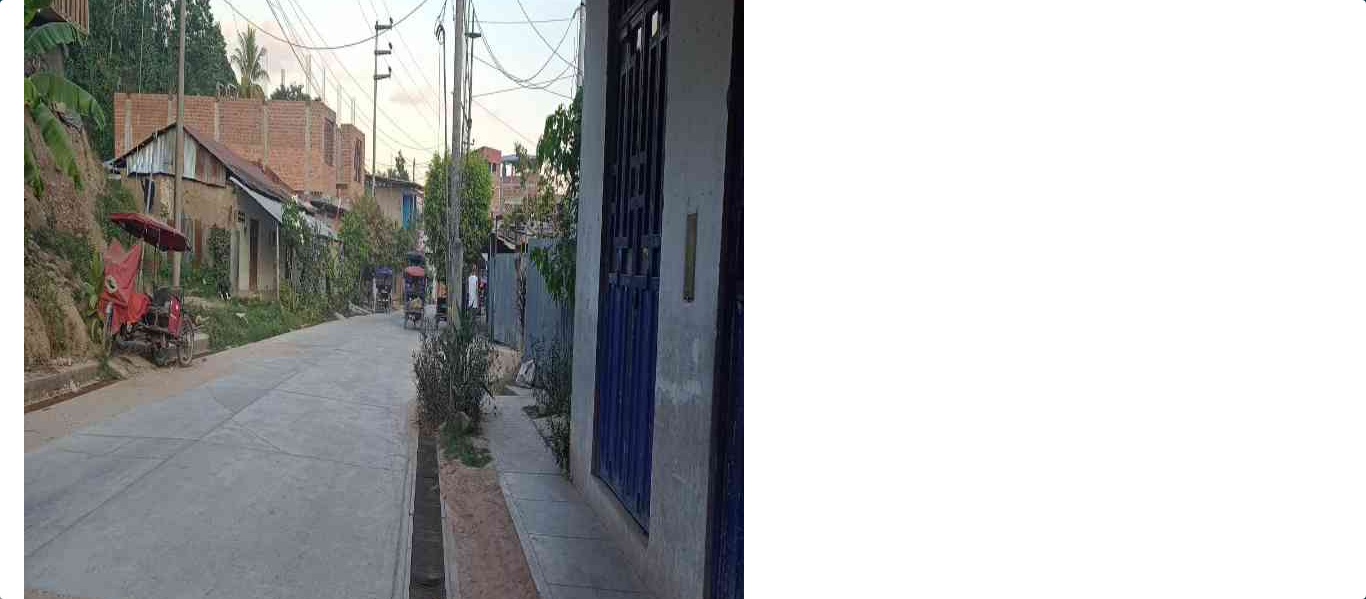 scroll, scrollTop: 300, scrollLeft: 0, axis: vertical 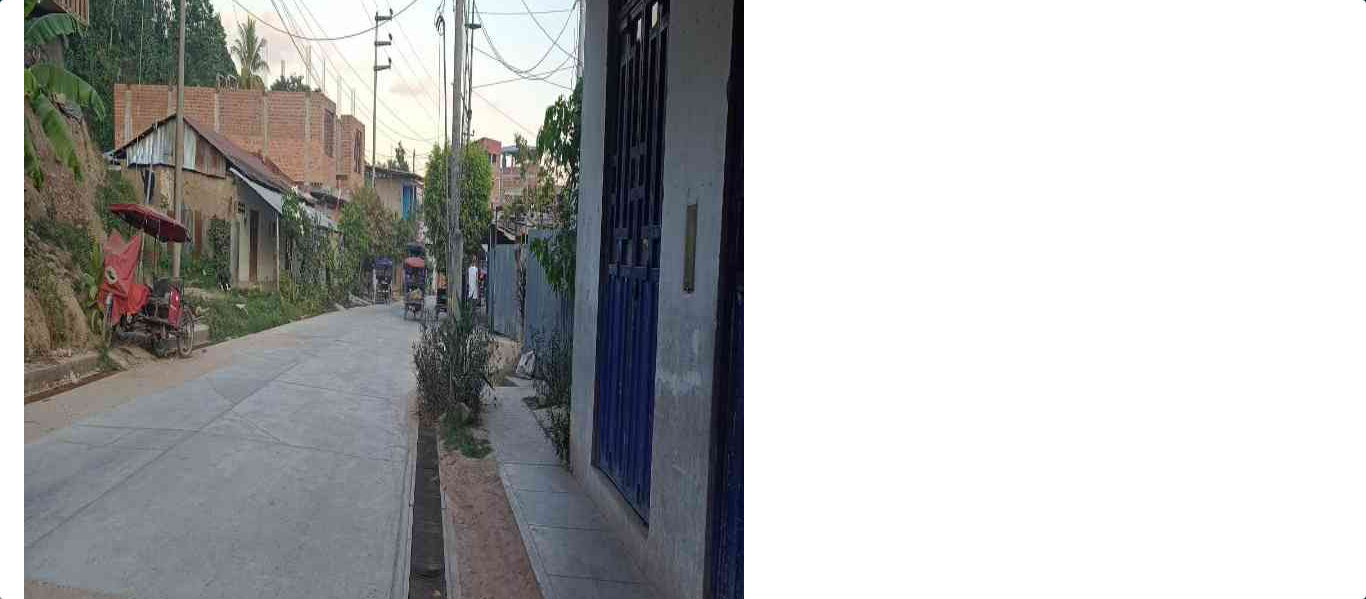 type 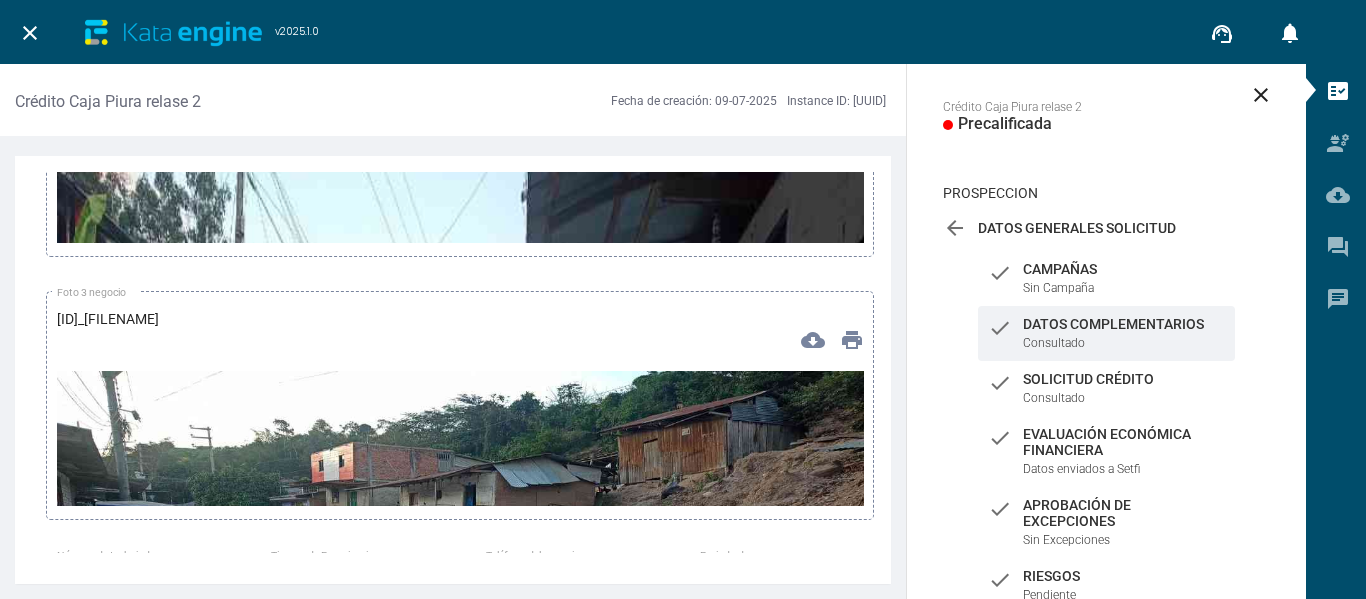 scroll, scrollTop: 15900, scrollLeft: 0, axis: vertical 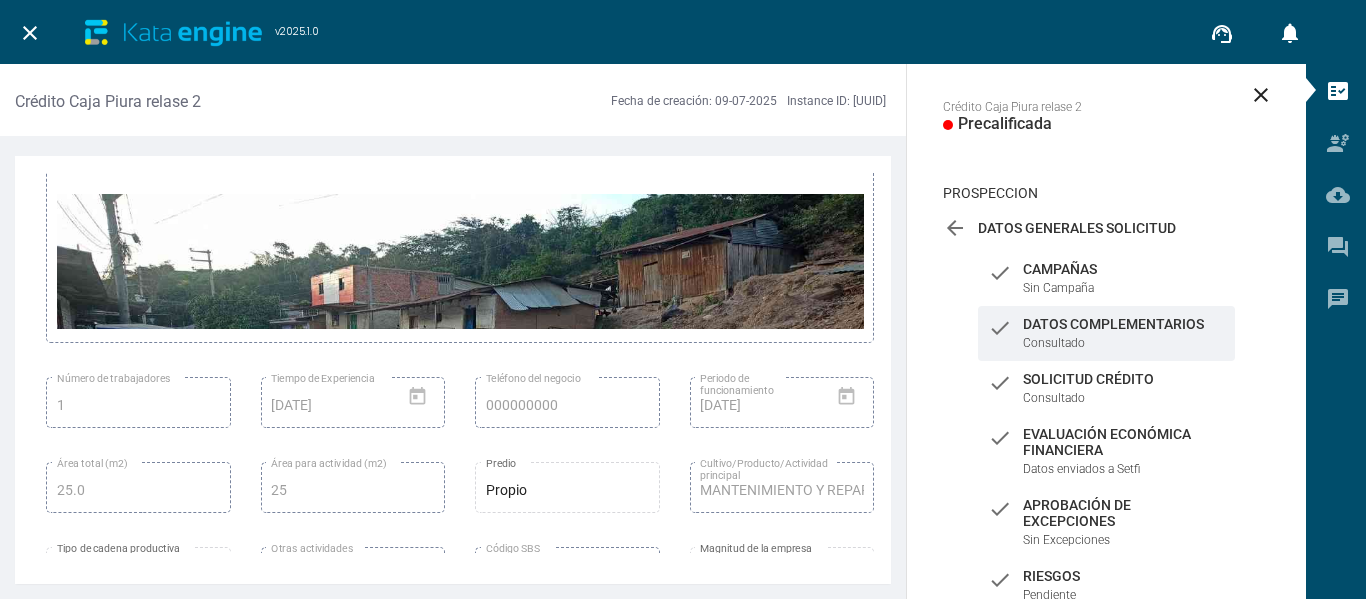 click at bounding box center [460, 421] 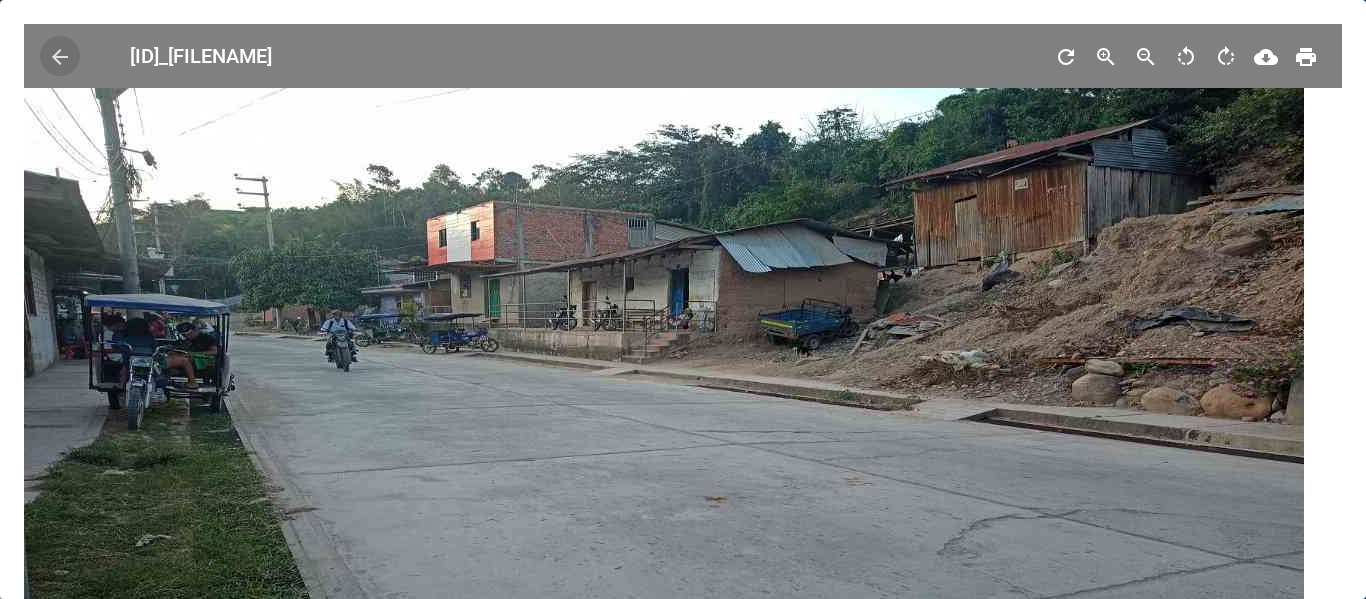 type 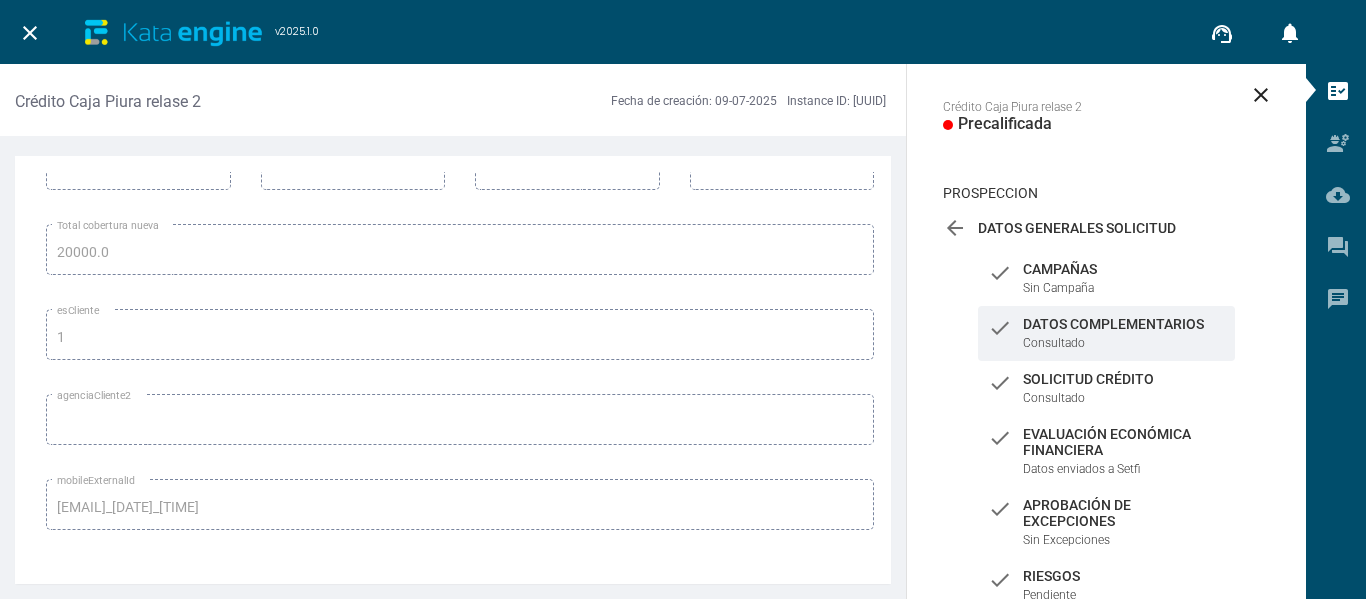 scroll, scrollTop: 18512, scrollLeft: 0, axis: vertical 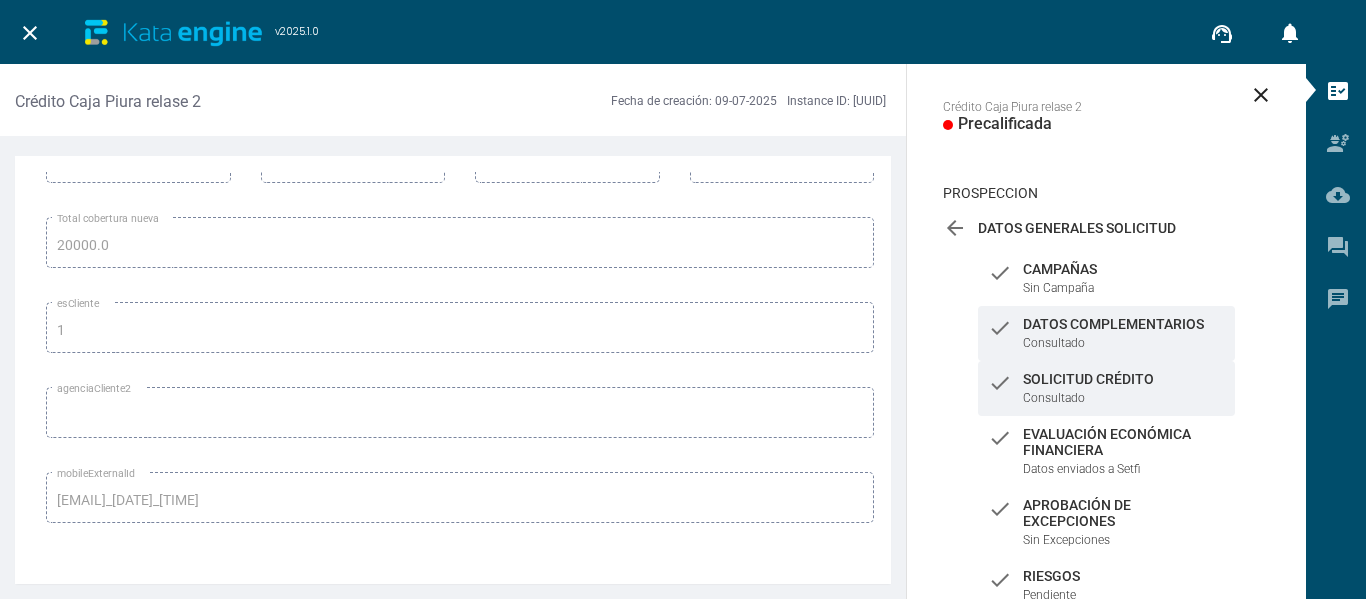 click on "Solicitud Crédito" at bounding box center (1124, 269) 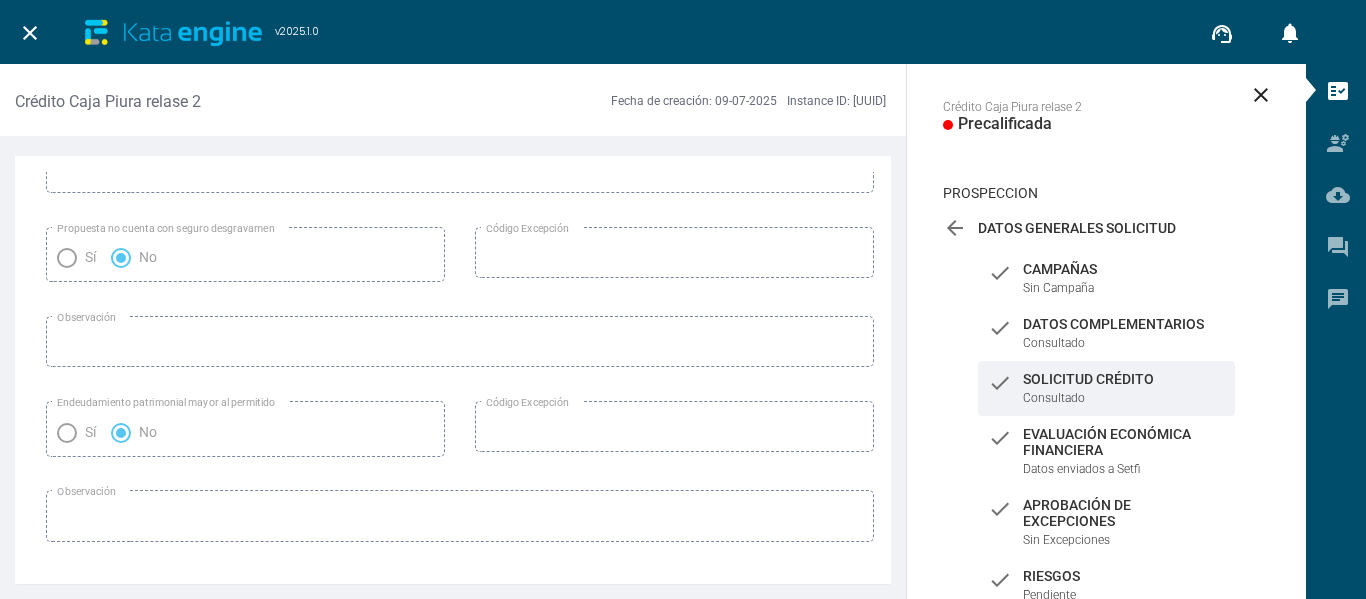 scroll, scrollTop: 3426, scrollLeft: 0, axis: vertical 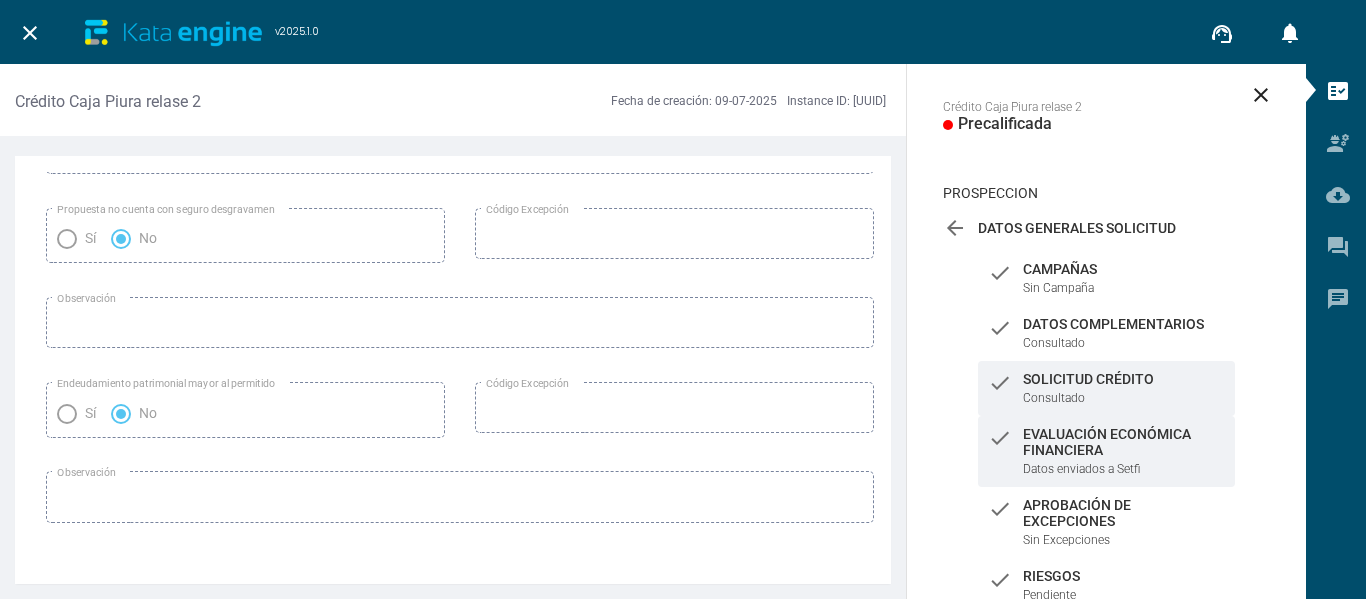 click on "Evaluación Económica Financiera" at bounding box center (1124, 269) 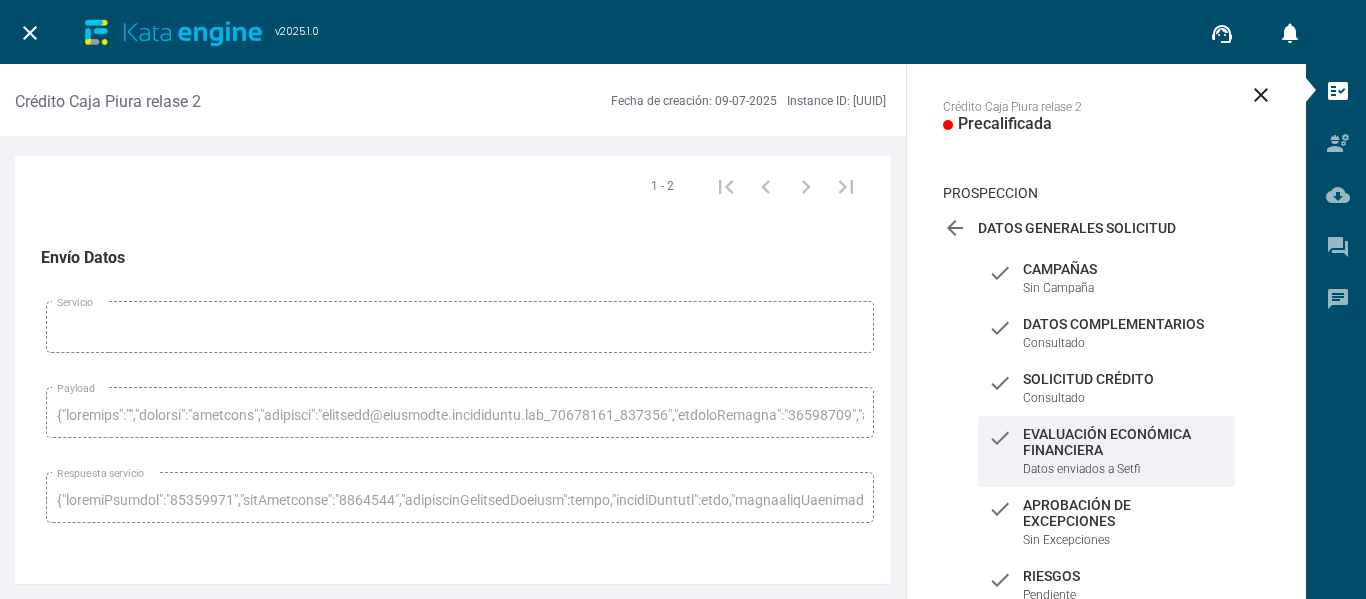 scroll, scrollTop: 9737, scrollLeft: 0, axis: vertical 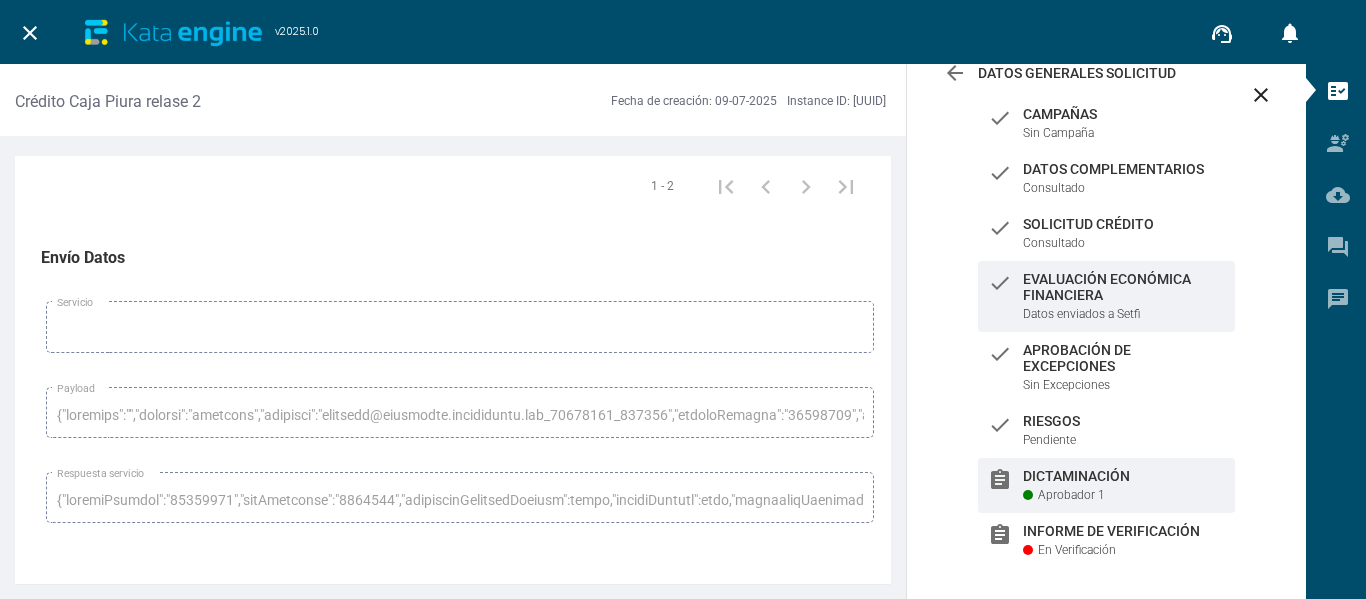 click on "assignment Dictaminación Aprobador 1" at bounding box center (1106, 123) 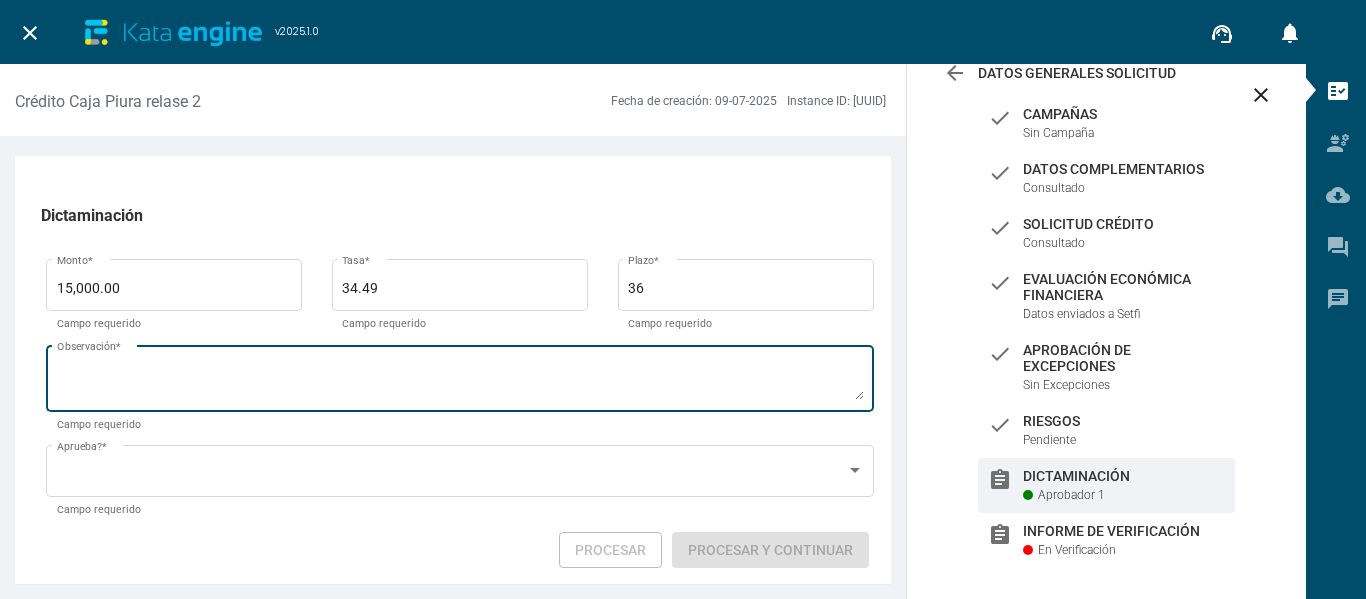 click on "Observación   *" at bounding box center [460, 382] 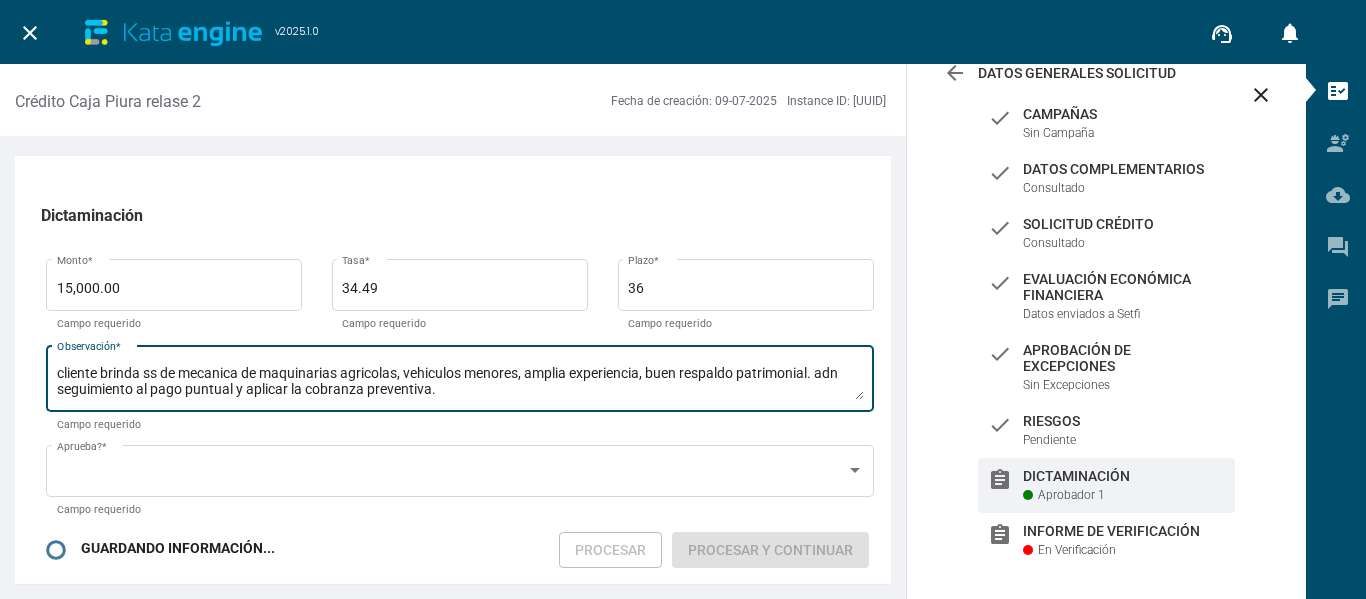 type on "cliente brinda ss de mecanica de maquinarias agricolas, vehiculos menores, amplia experiencia, buen respaldo patrimonial. adn seguimiento al pago puntual y aplicar la cobranza preventiva." 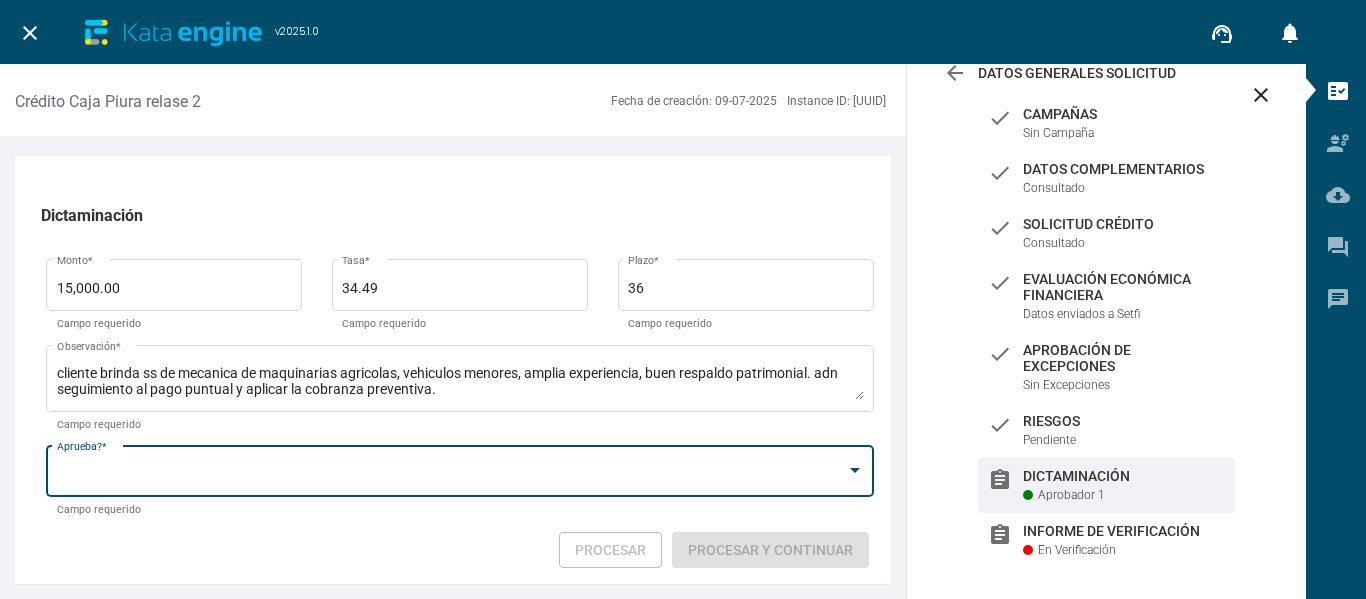 click at bounding box center [451, 475] 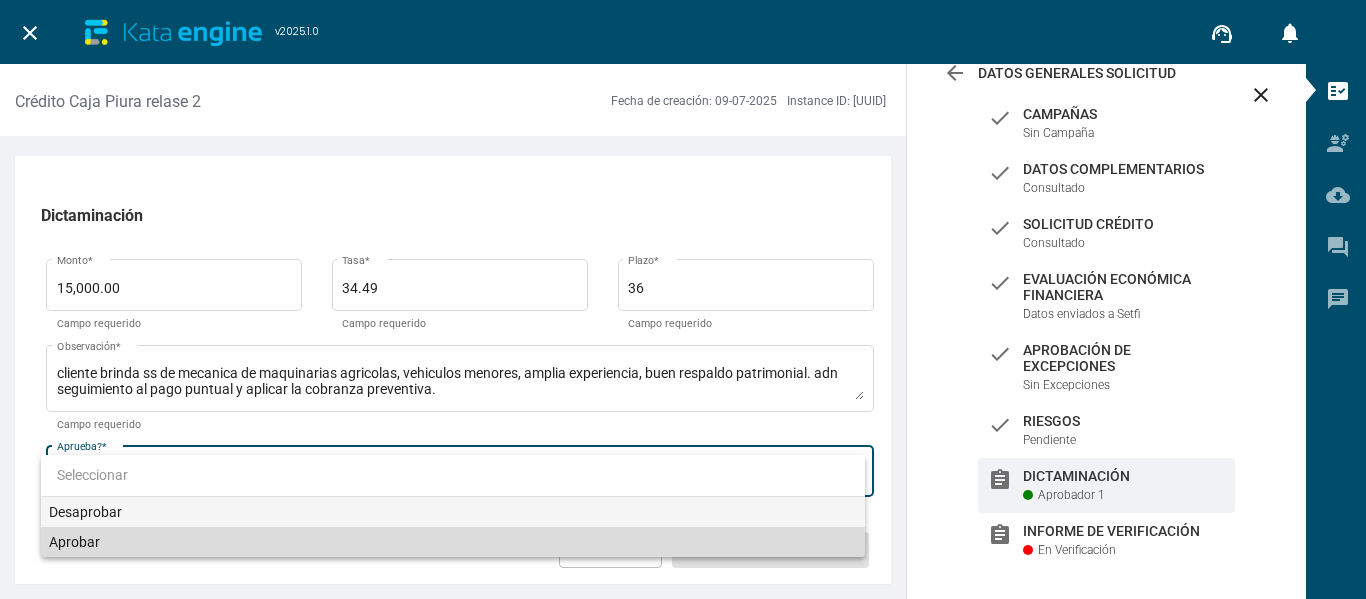 click on "Aprobar" at bounding box center [453, 542] 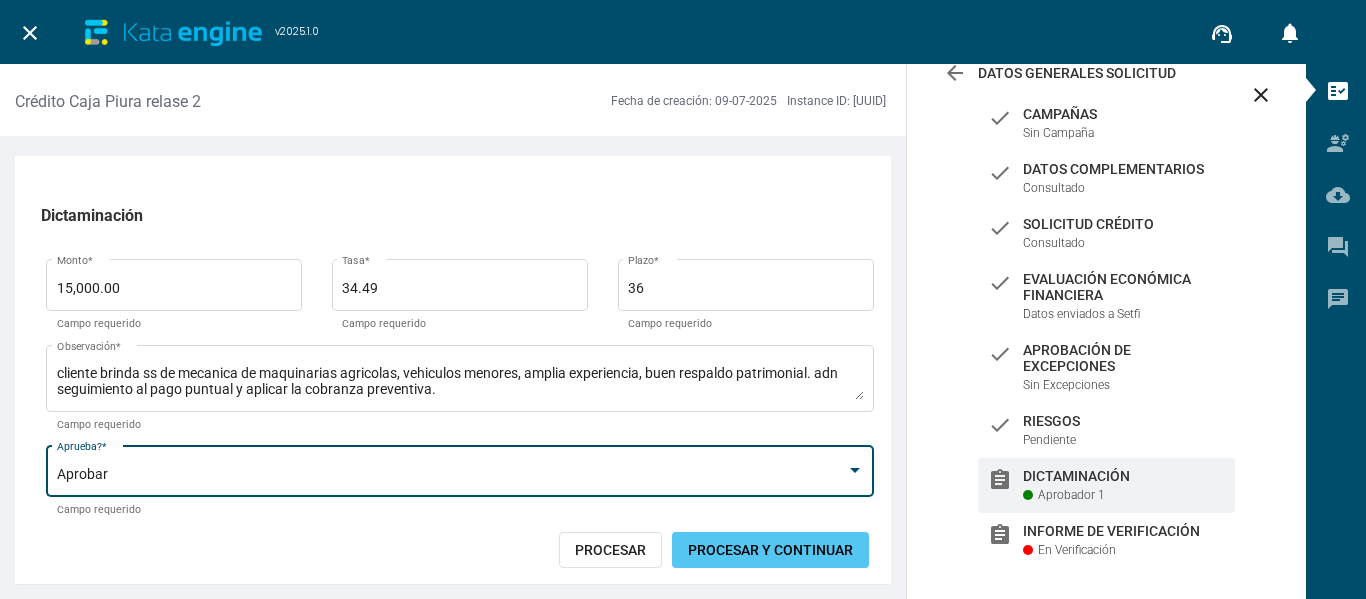 click on "Procesar" at bounding box center (610, 550) 